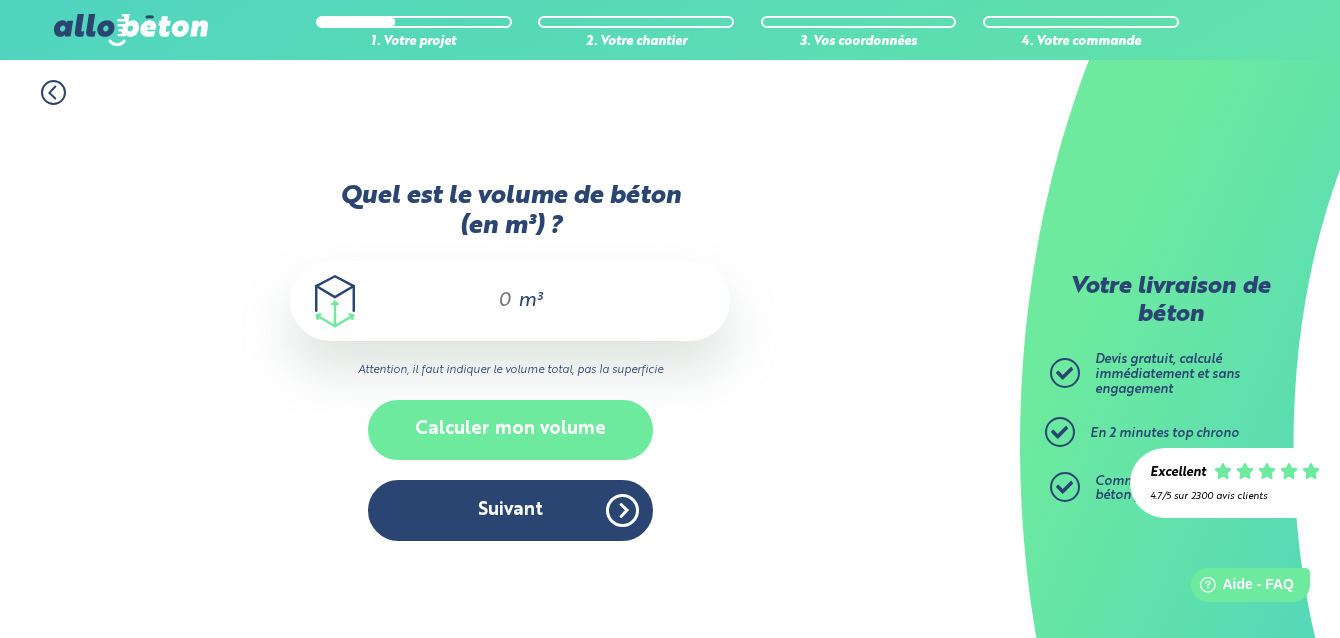 scroll, scrollTop: 0, scrollLeft: 0, axis: both 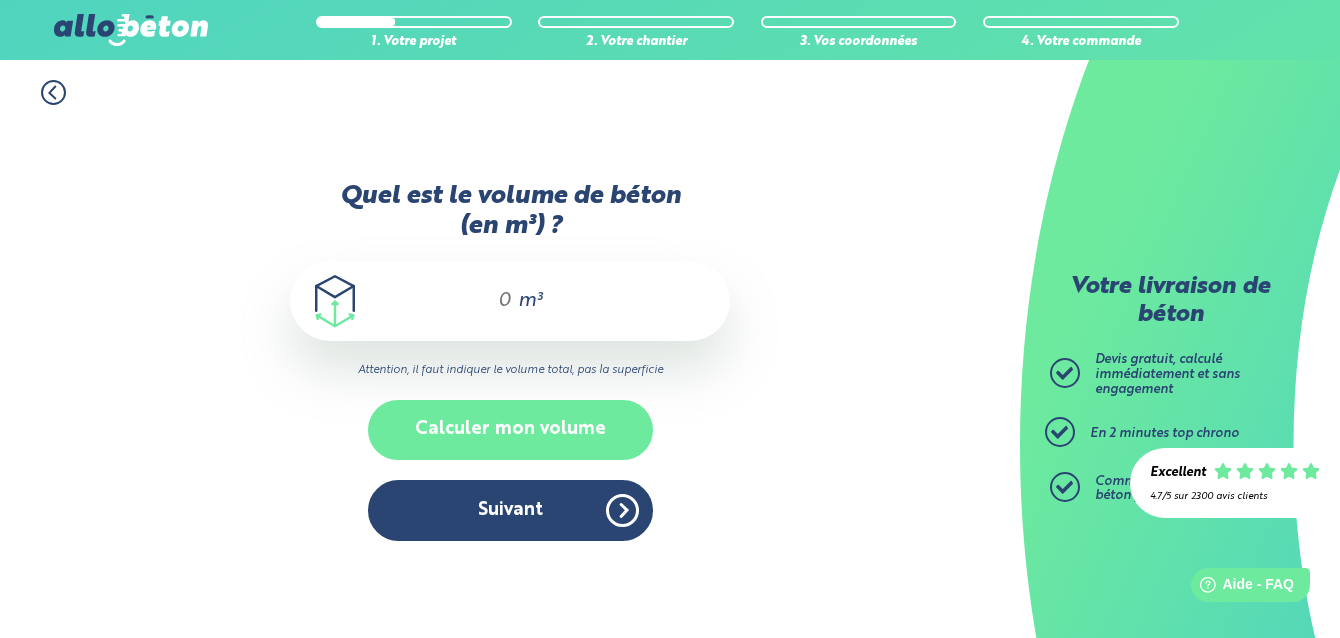 click on "Calculer mon volume" at bounding box center (510, 429) 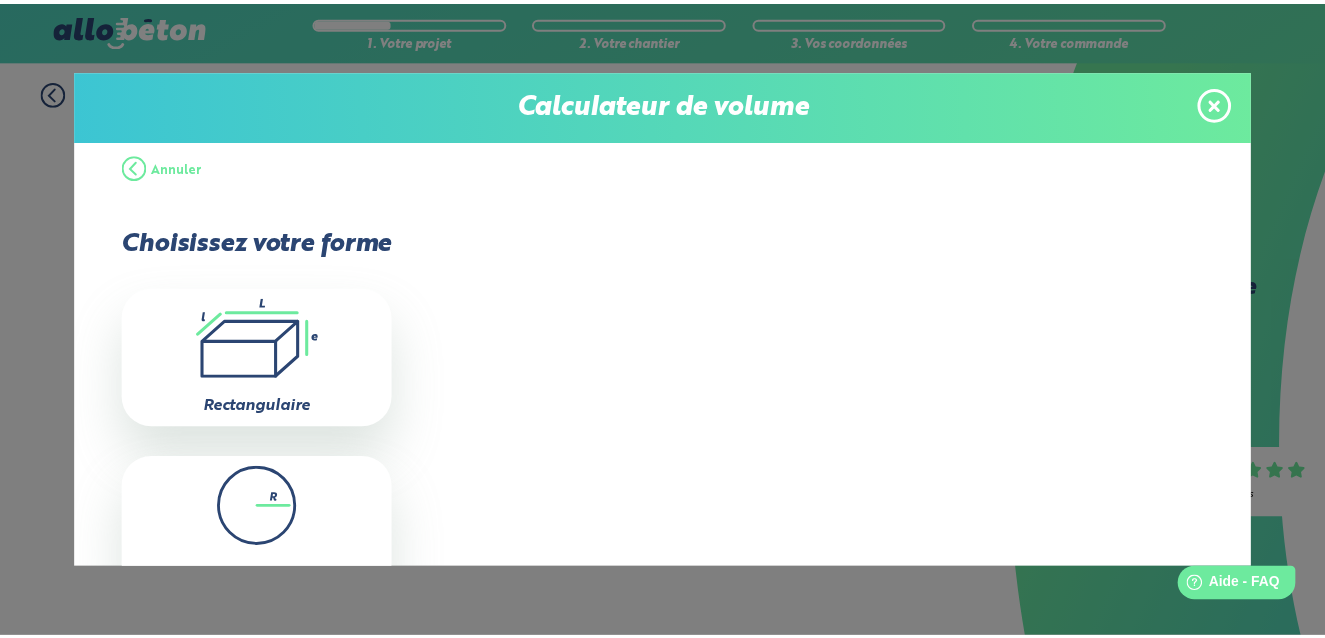 scroll, scrollTop: 0, scrollLeft: 0, axis: both 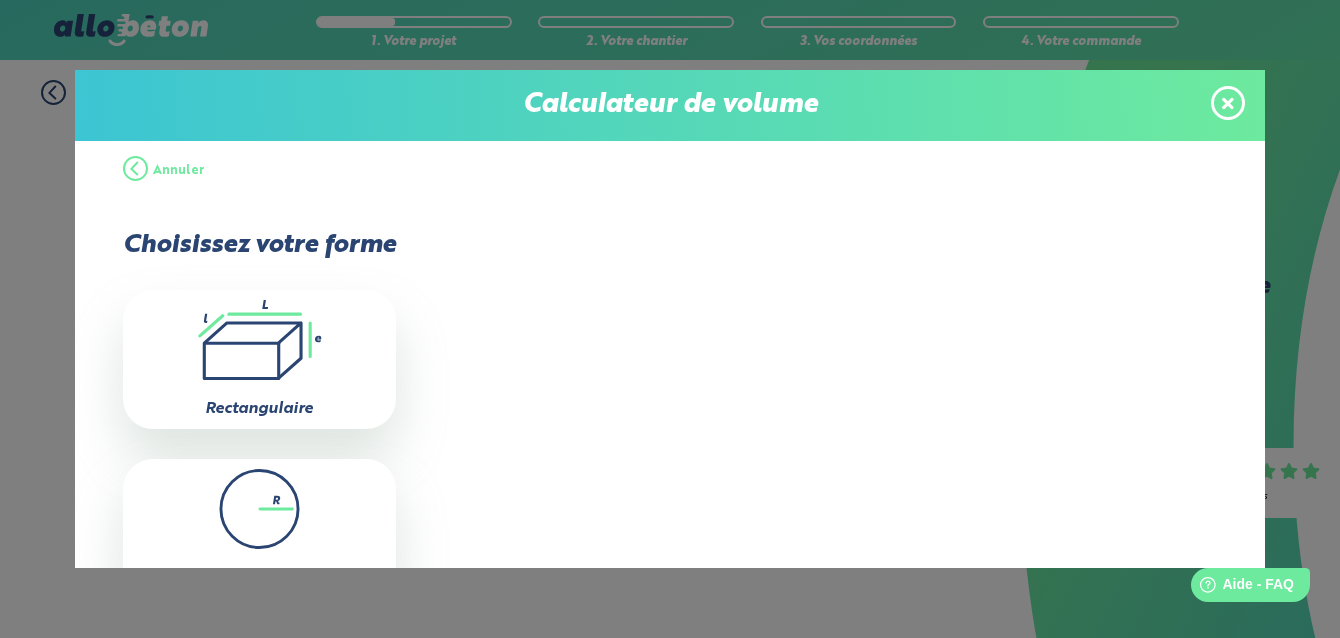click 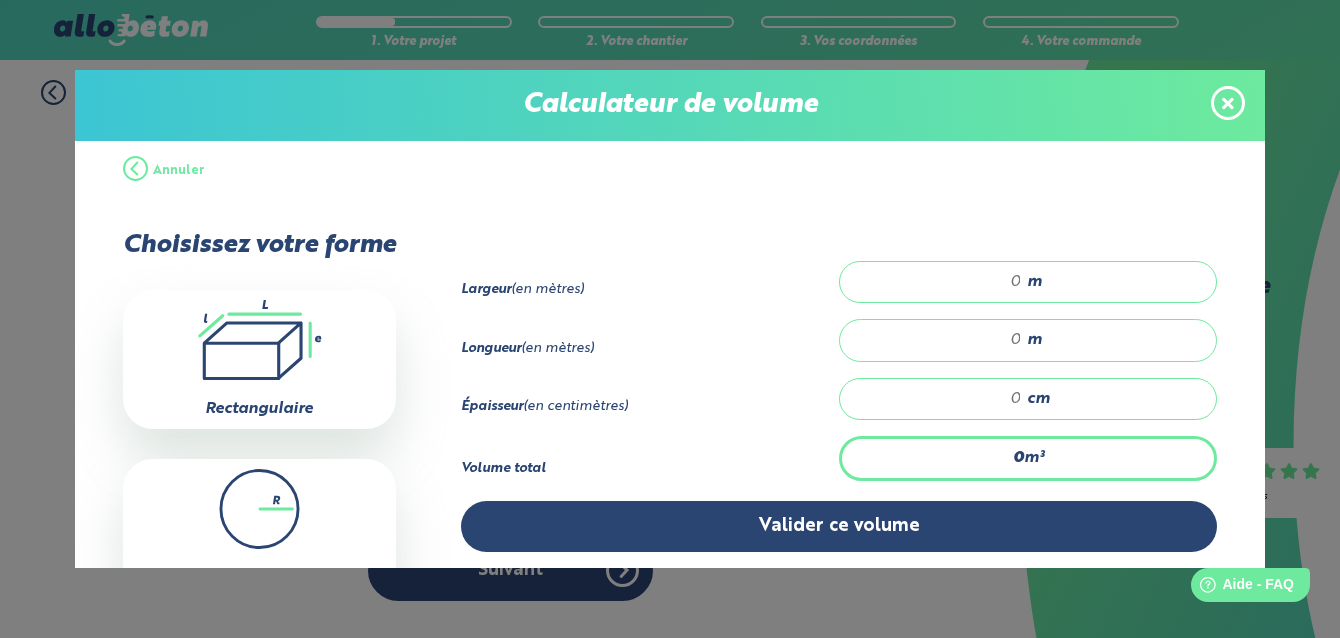 click at bounding box center [940, 282] 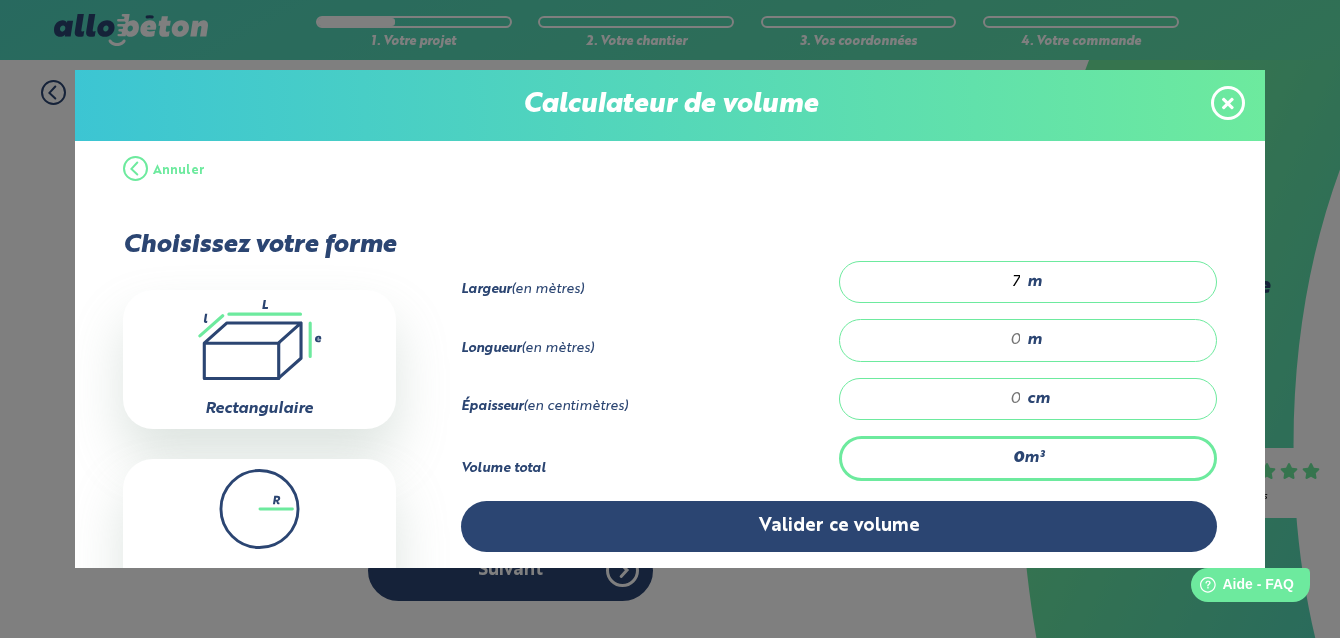 type on "7" 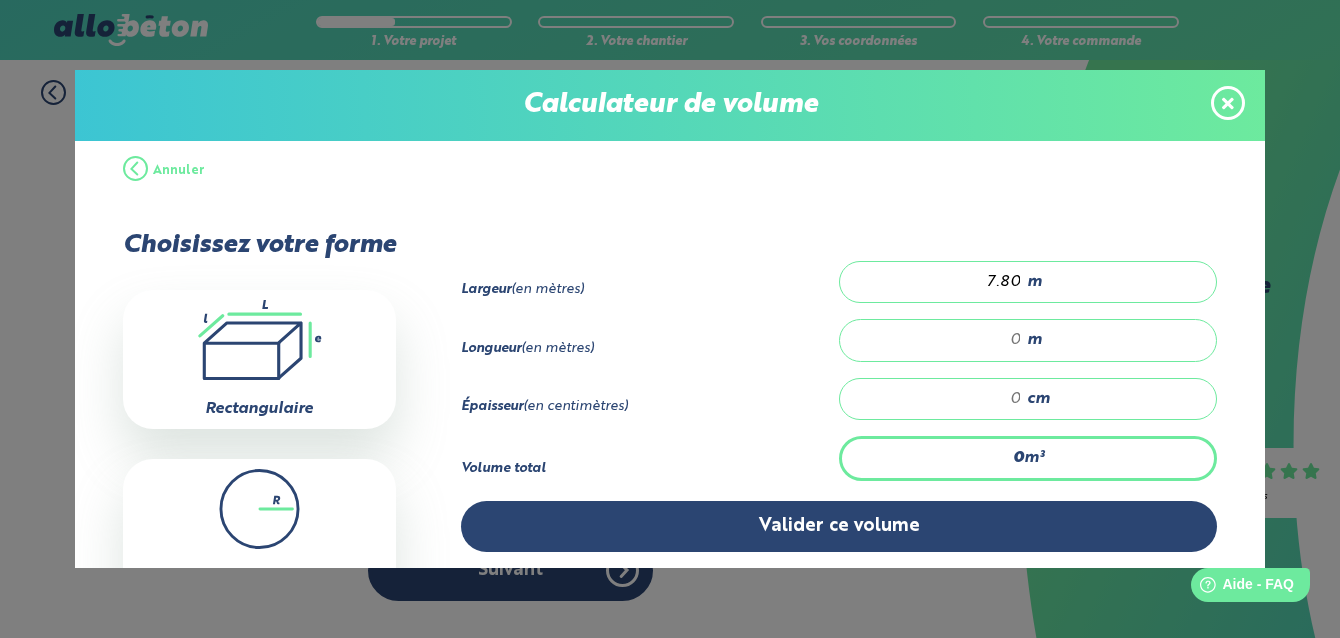type on "7.80" 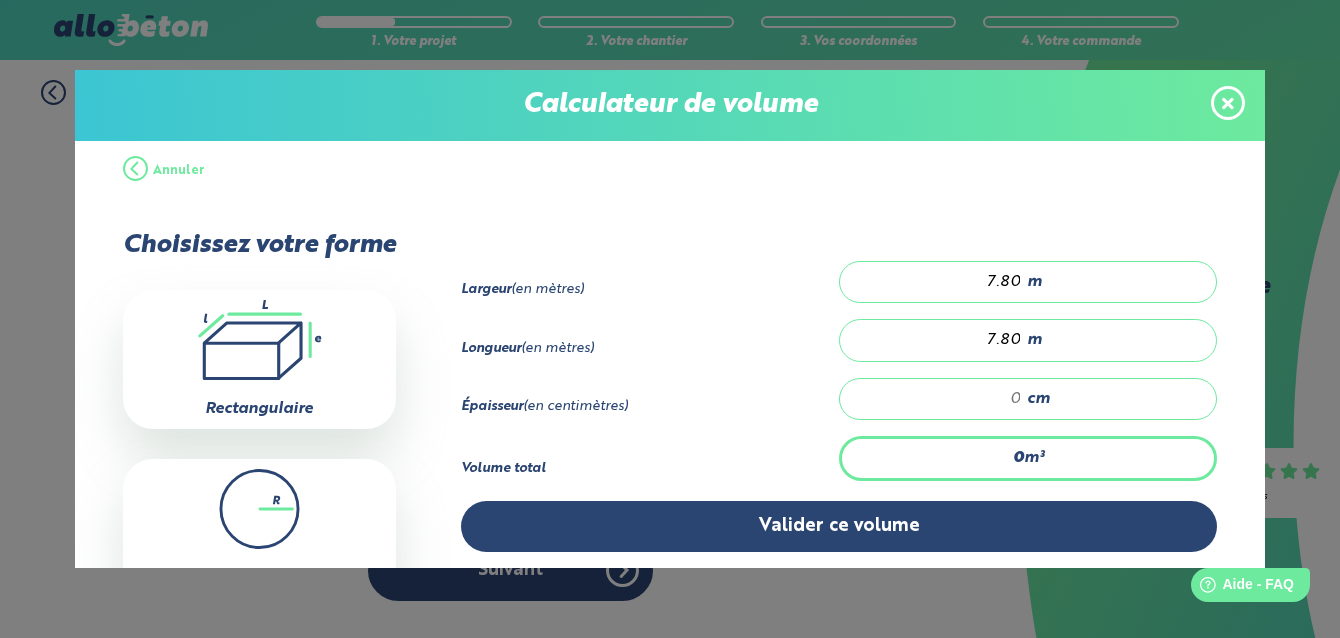 type on "7.80" 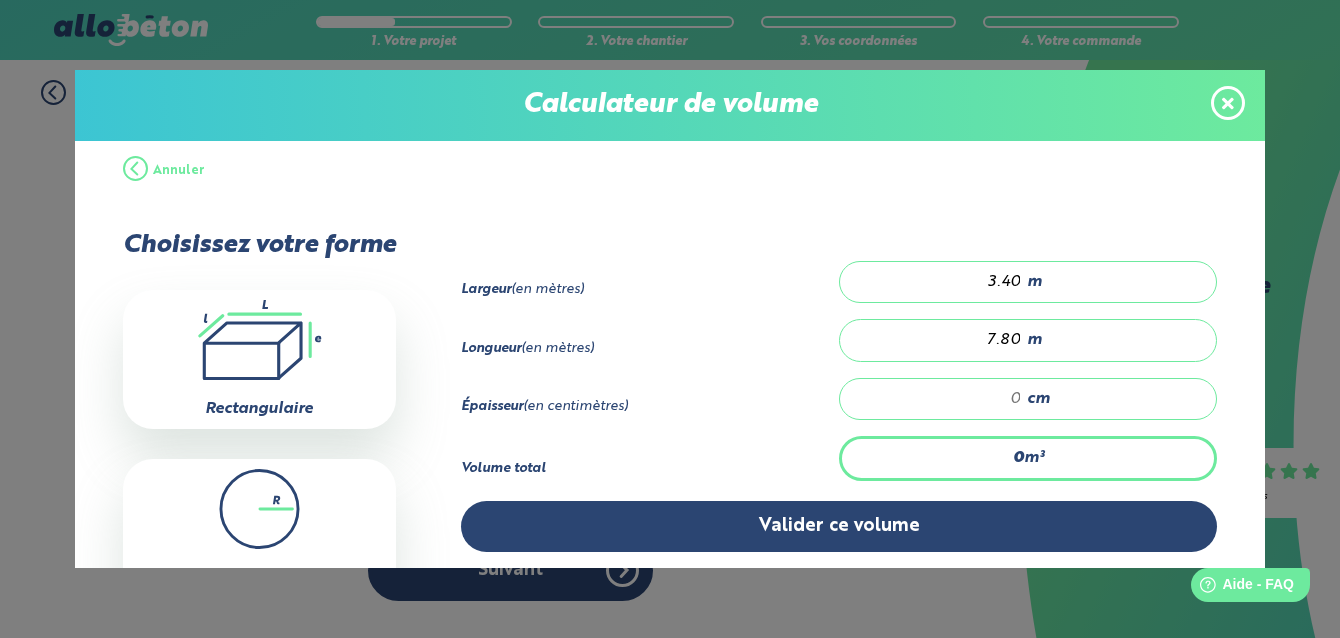 type on "3.40" 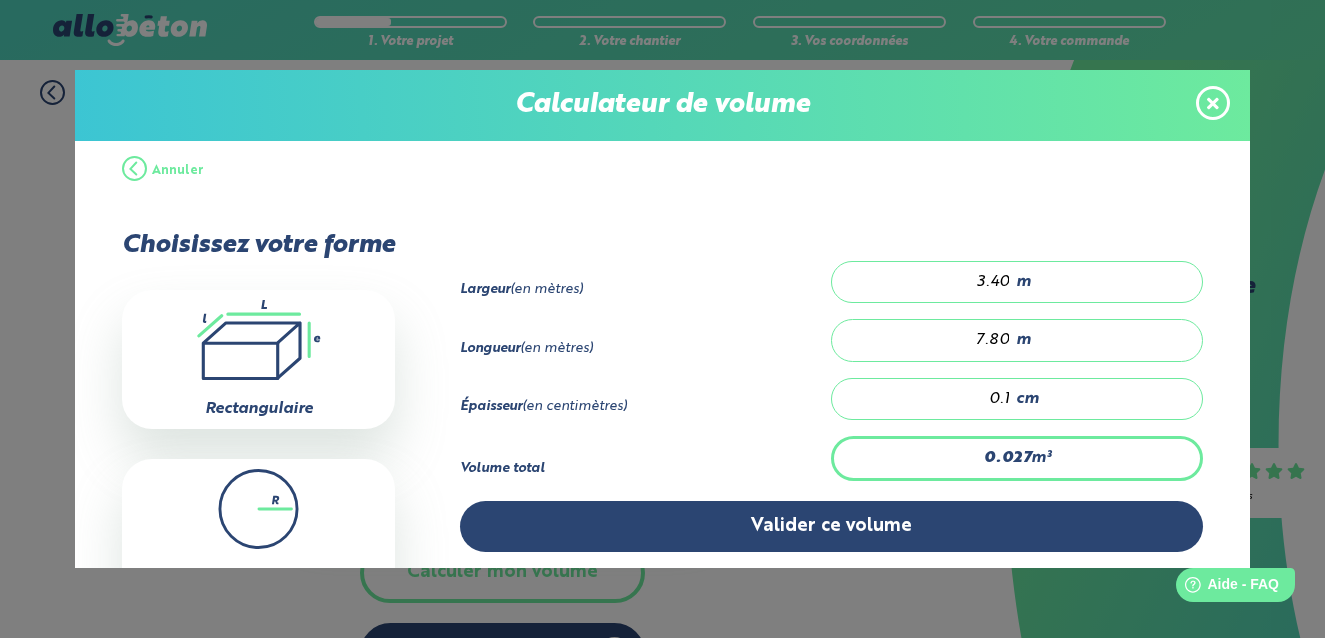 type on "0.04" 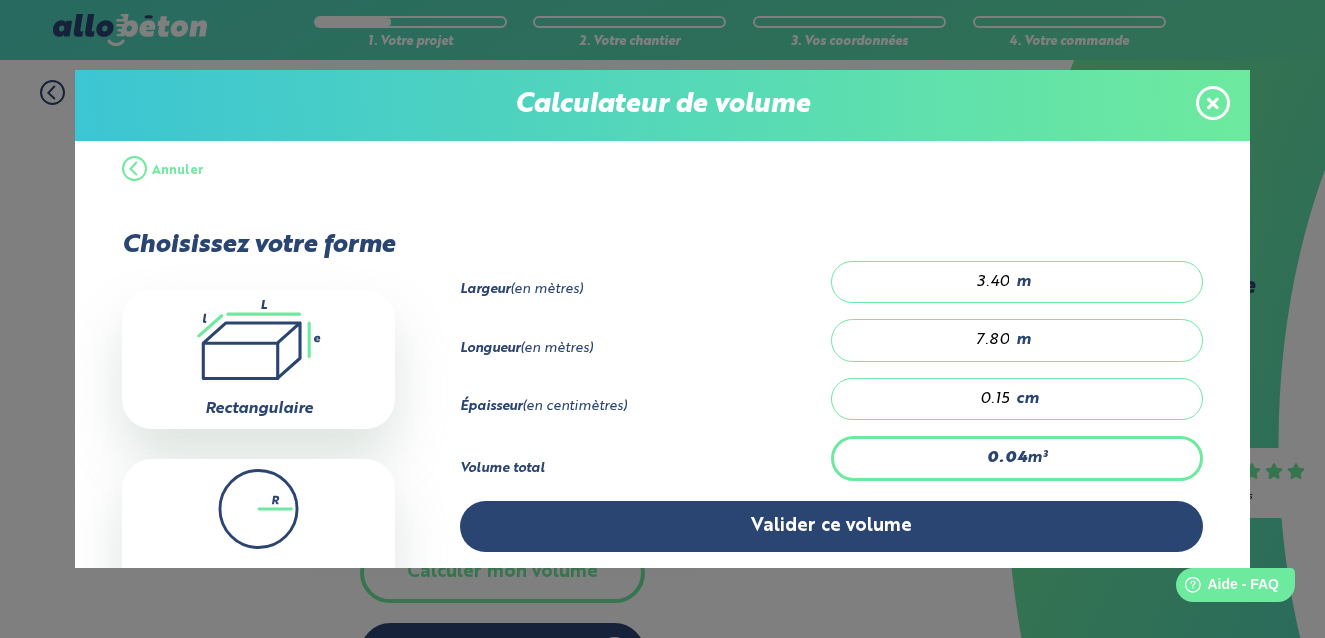 type on "0.15" 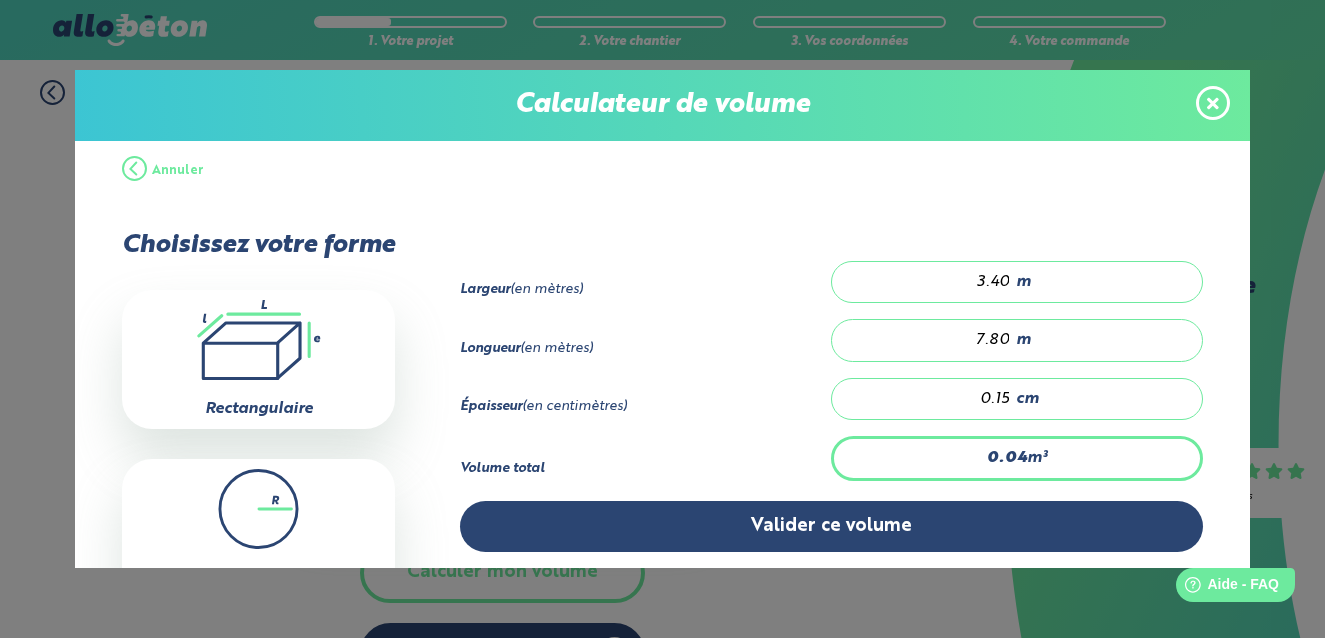 drag, startPoint x: 996, startPoint y: 276, endPoint x: 1036, endPoint y: 307, distance: 50.606323 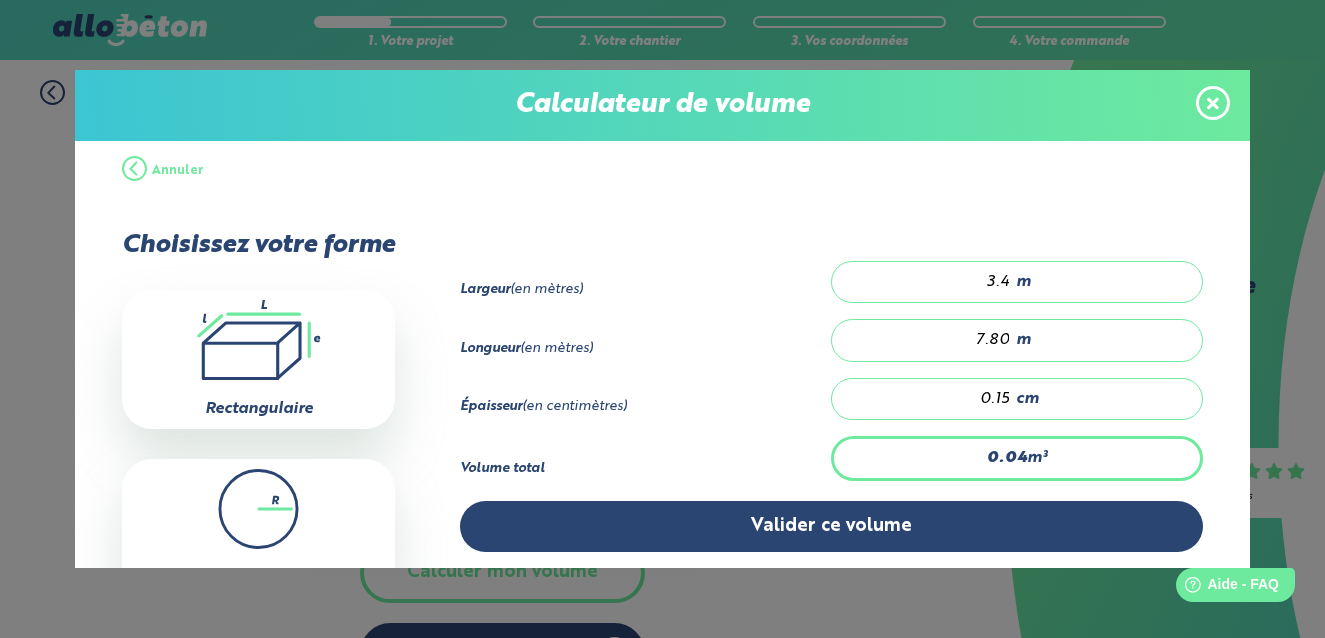type on "0" 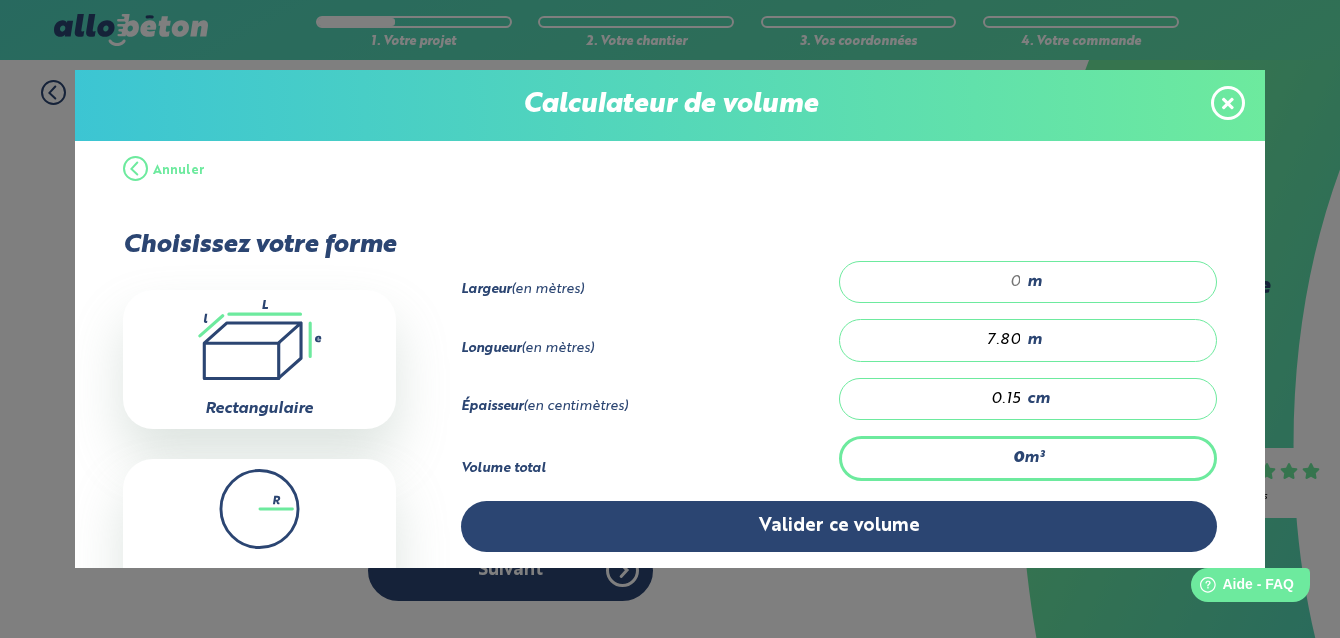 type on "0.035" 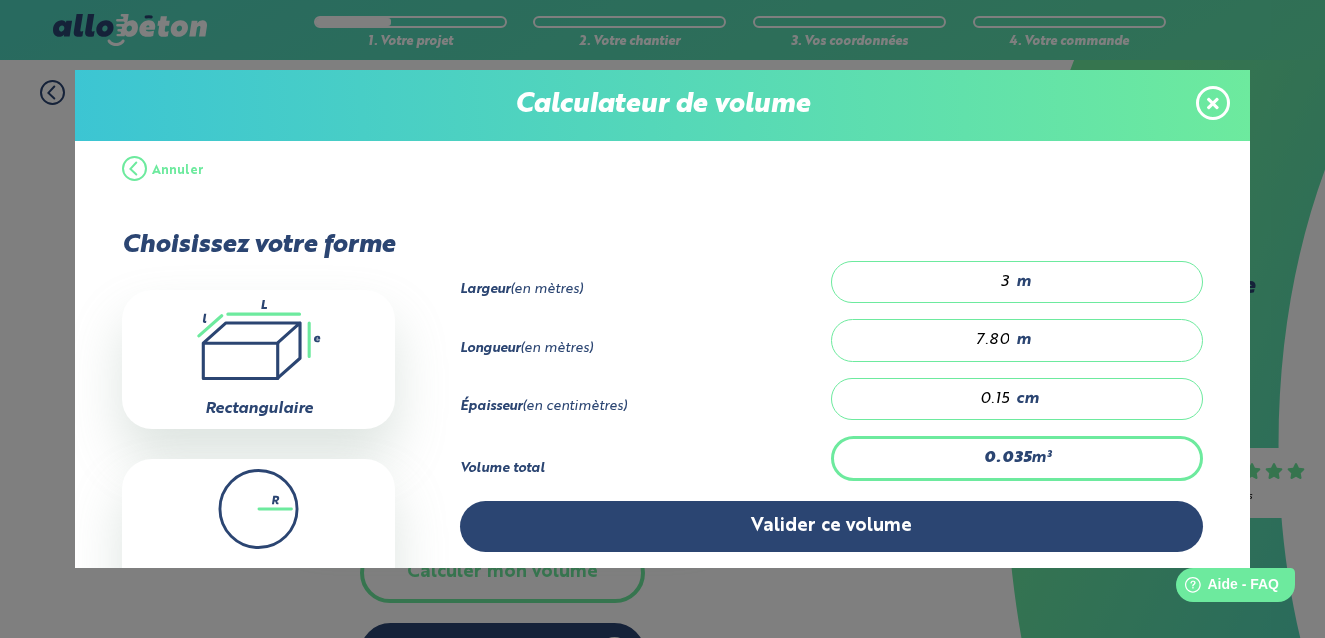 type on "0" 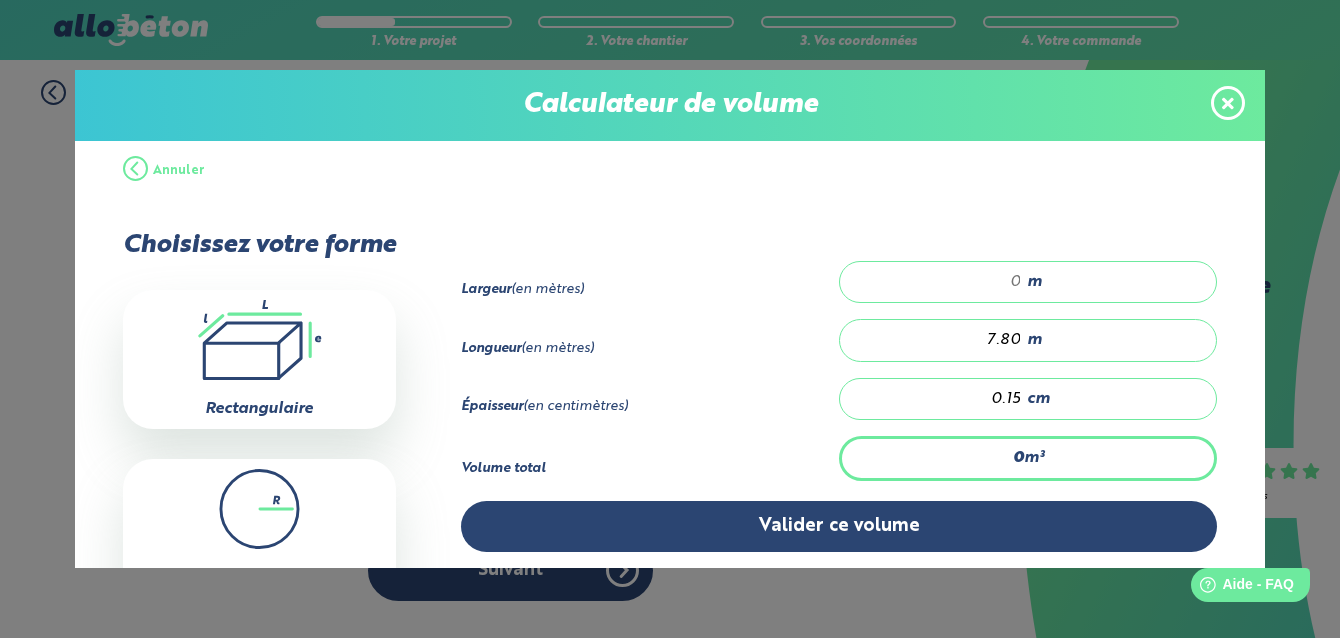 type on "0.047" 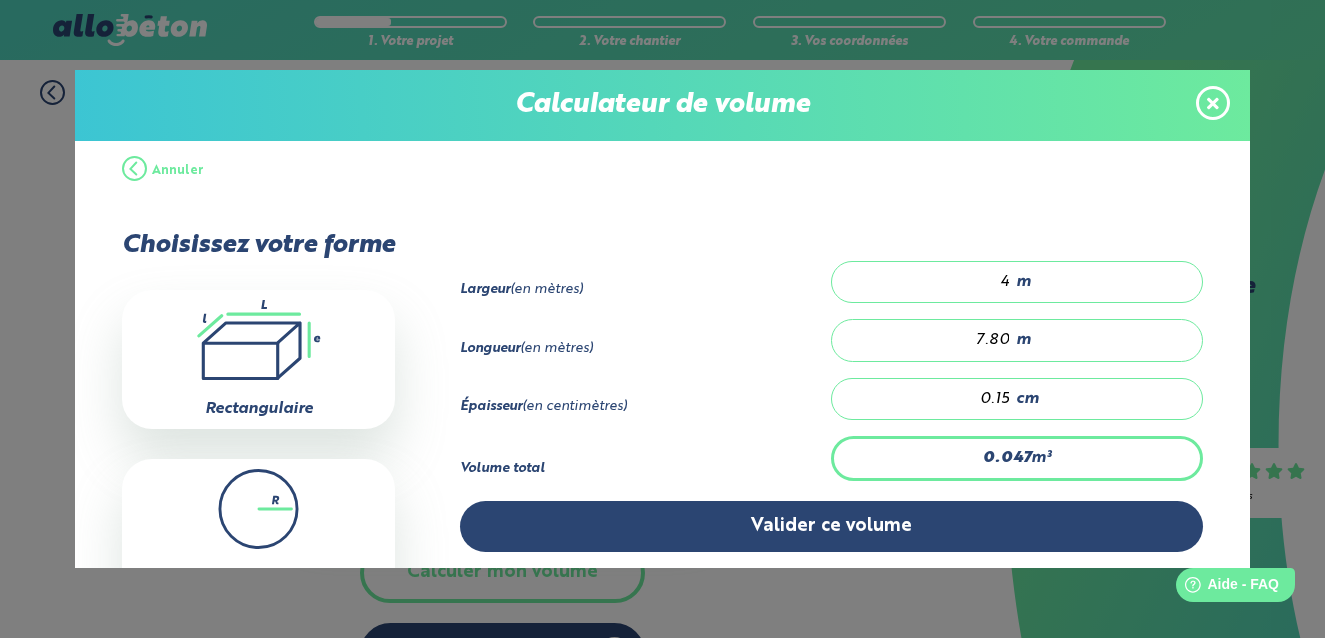 type on "4" 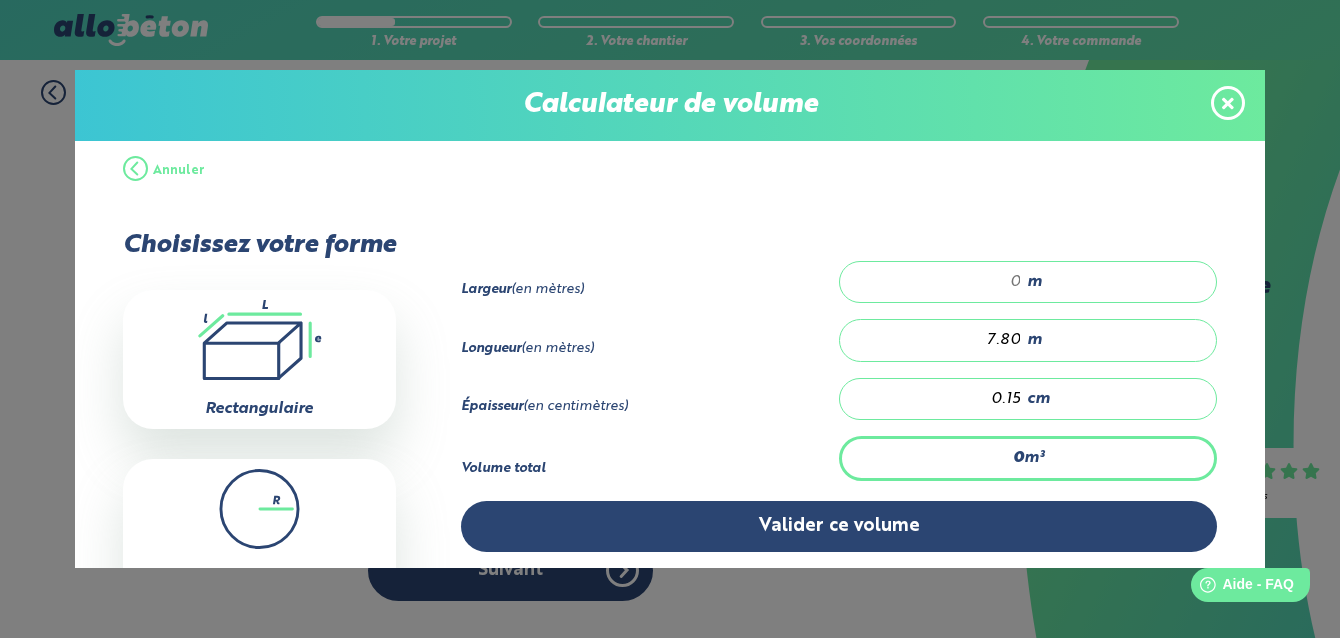 type on "0.047" 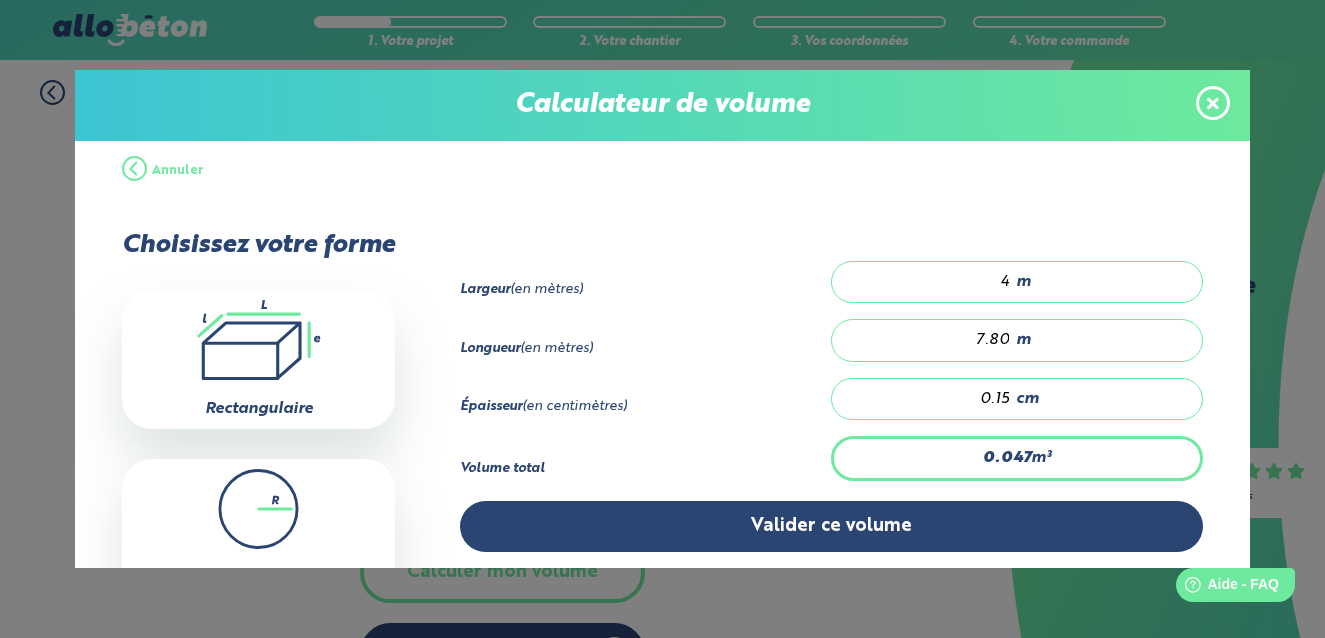 type on "0.503" 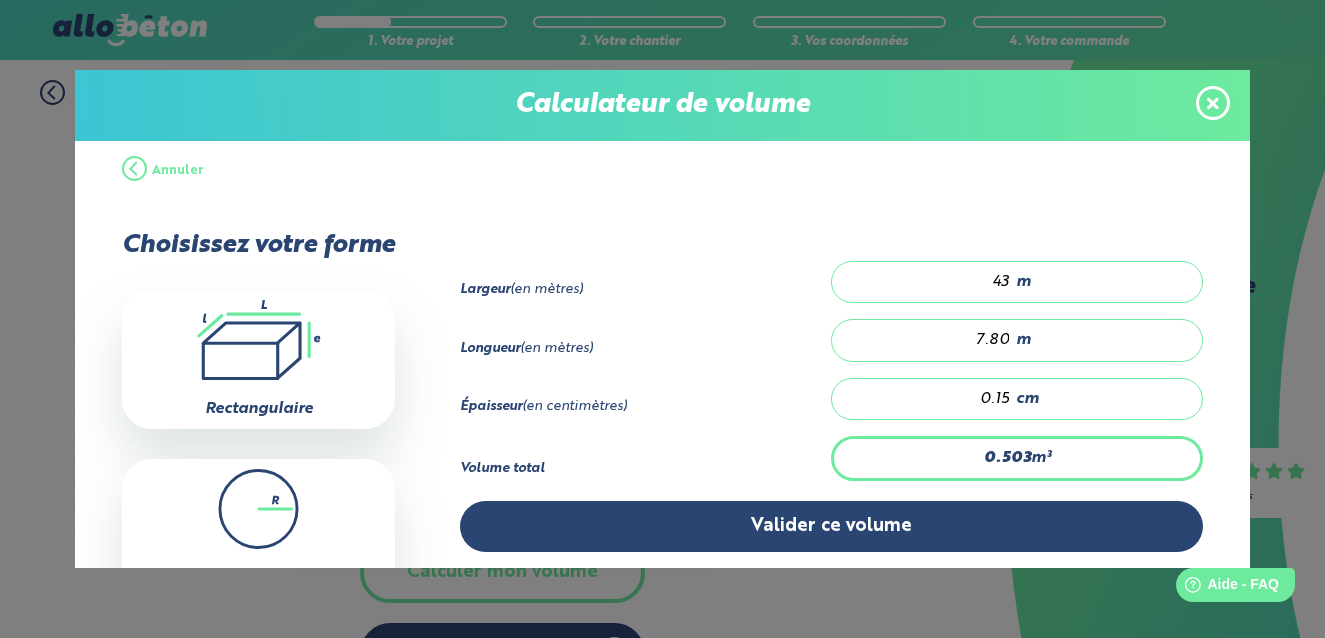 type on "0" 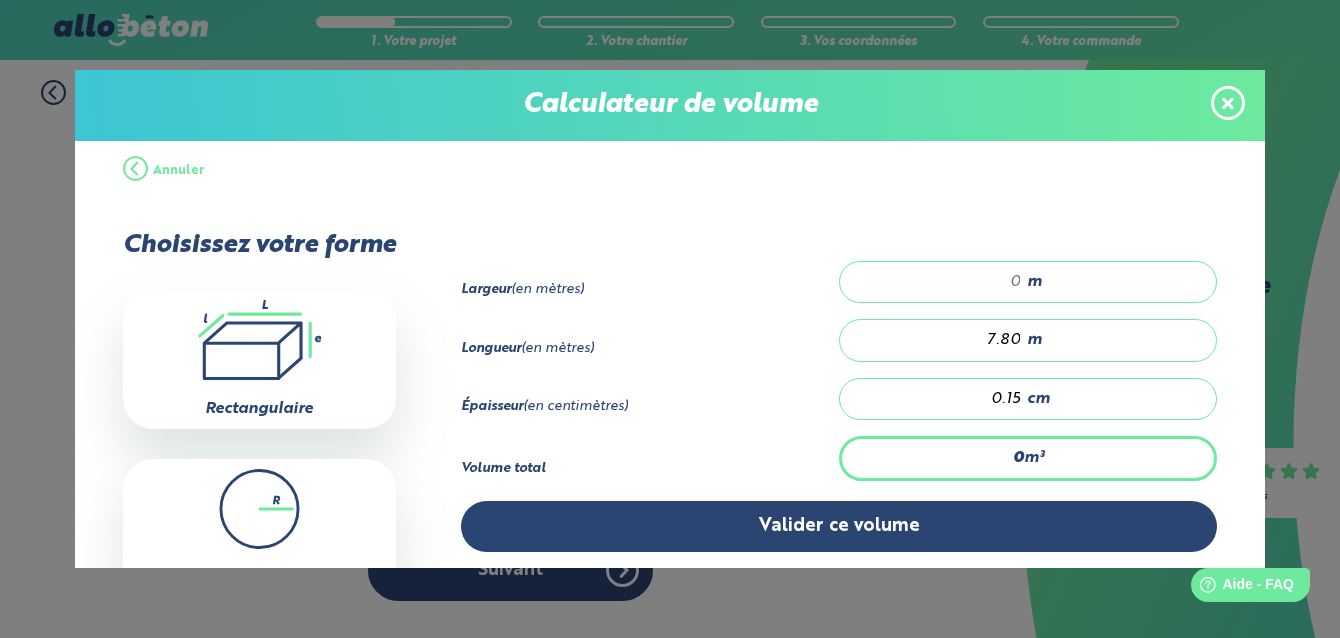type on "0.508" 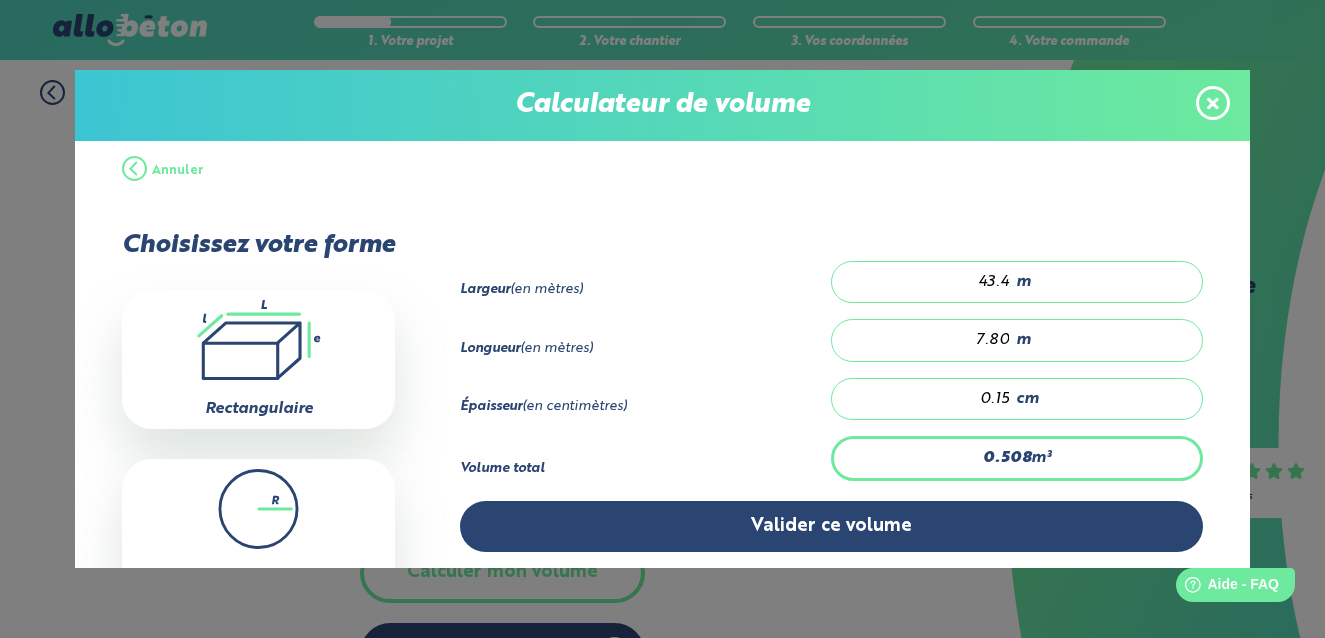 type on "43.40" 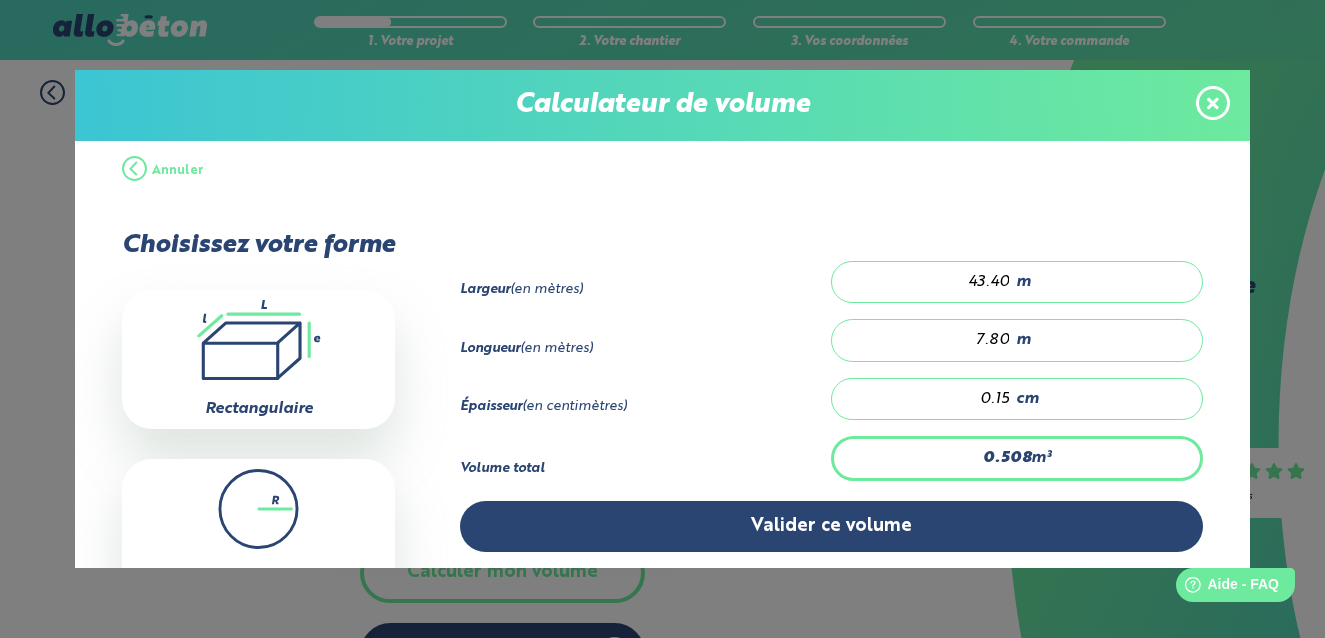 drag, startPoint x: 962, startPoint y: 278, endPoint x: 992, endPoint y: 278, distance: 30 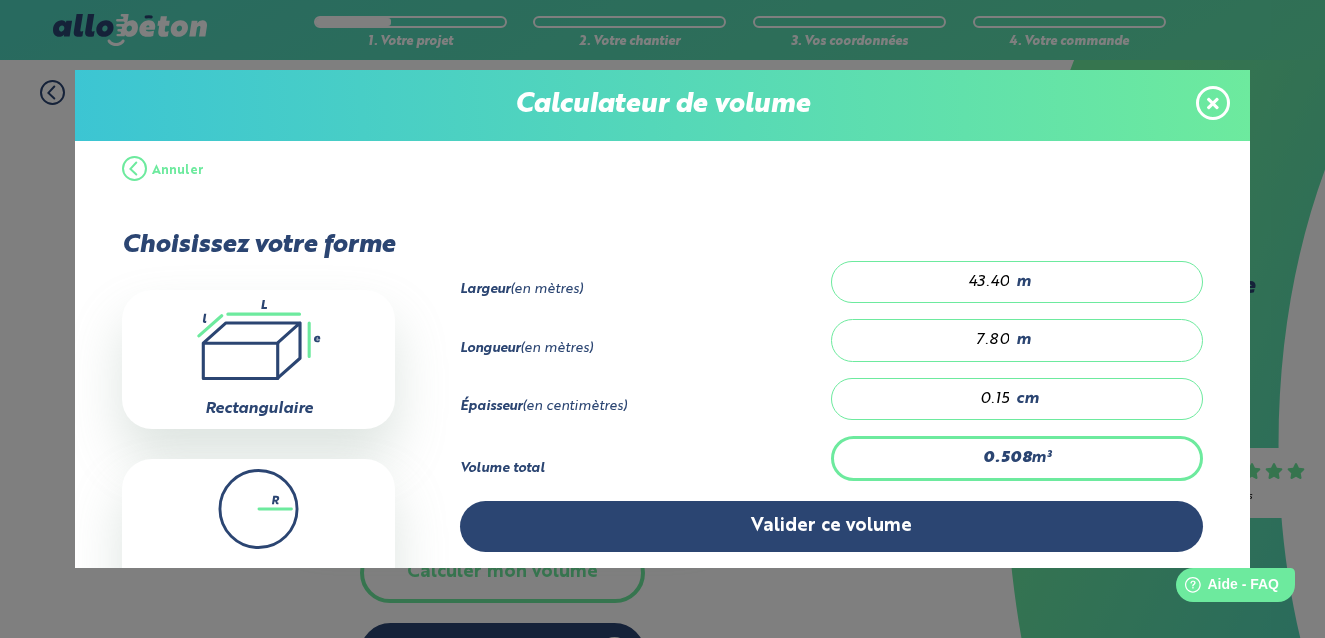 type on "0.04" 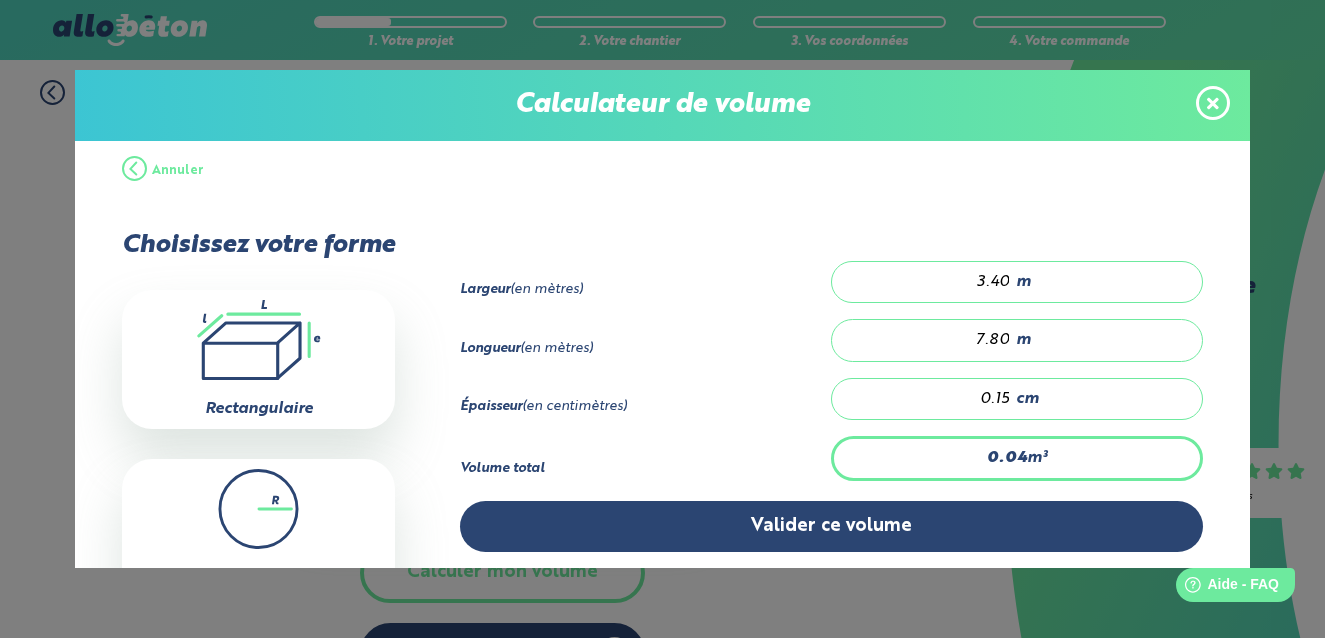 type on "3.40" 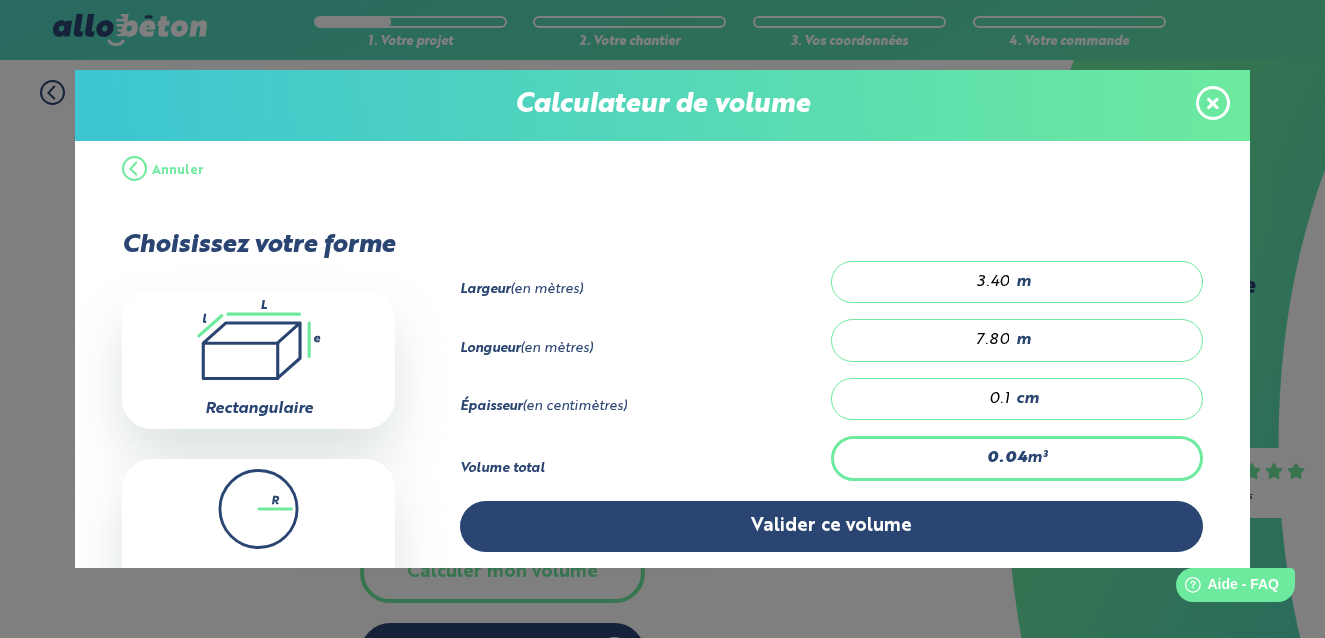 type on "0" 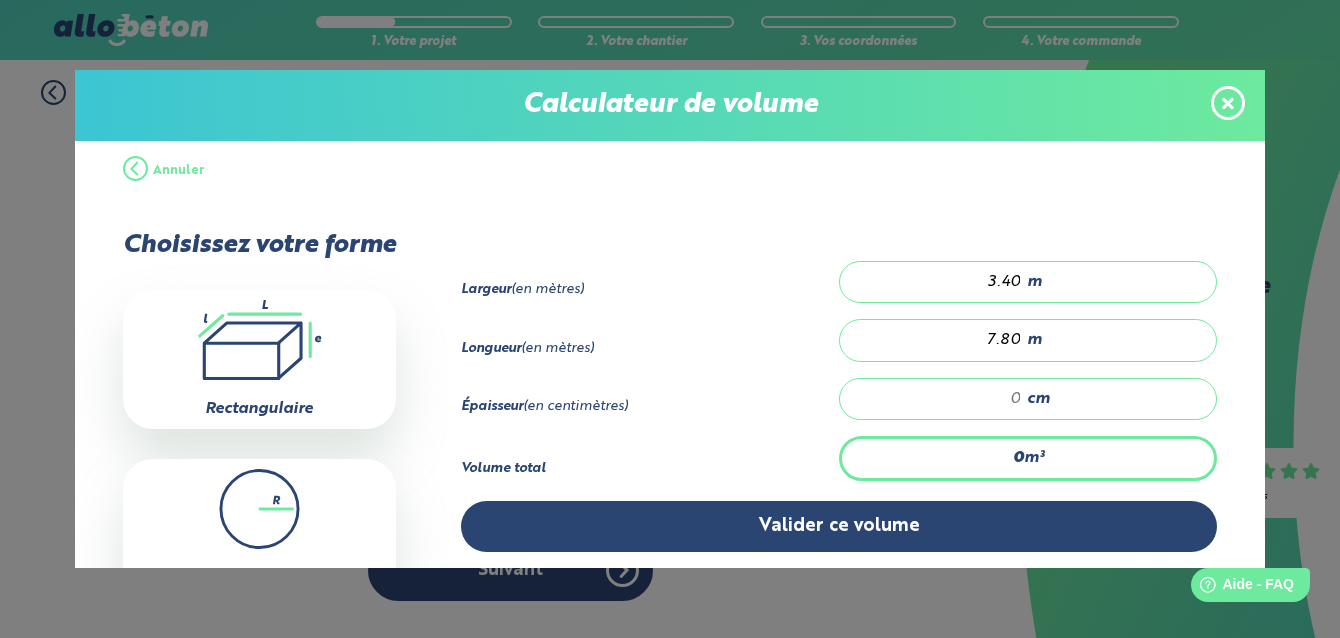 type on "0" 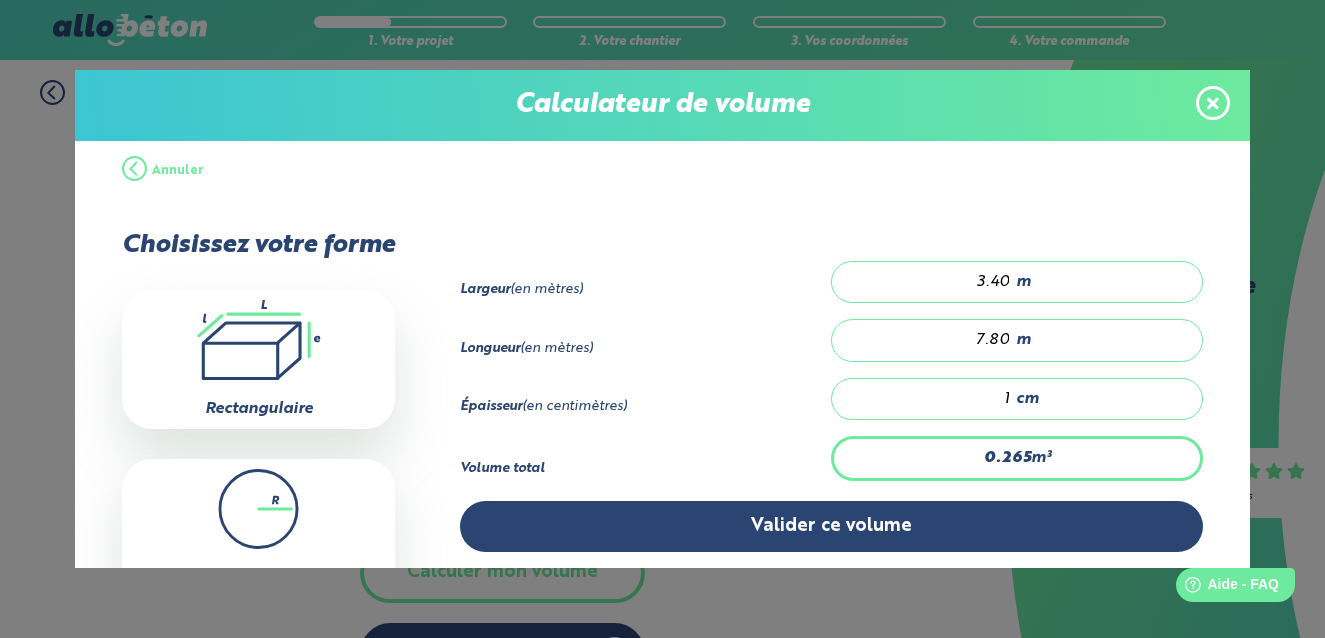 type on "3.978" 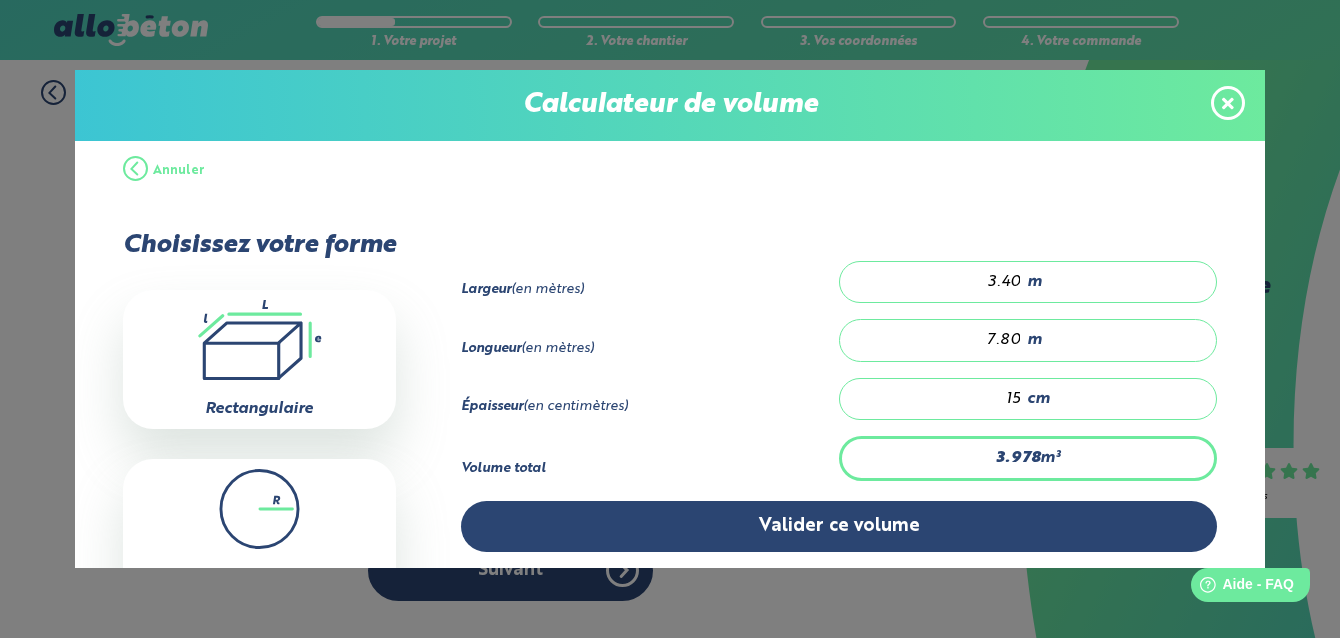type on "15" 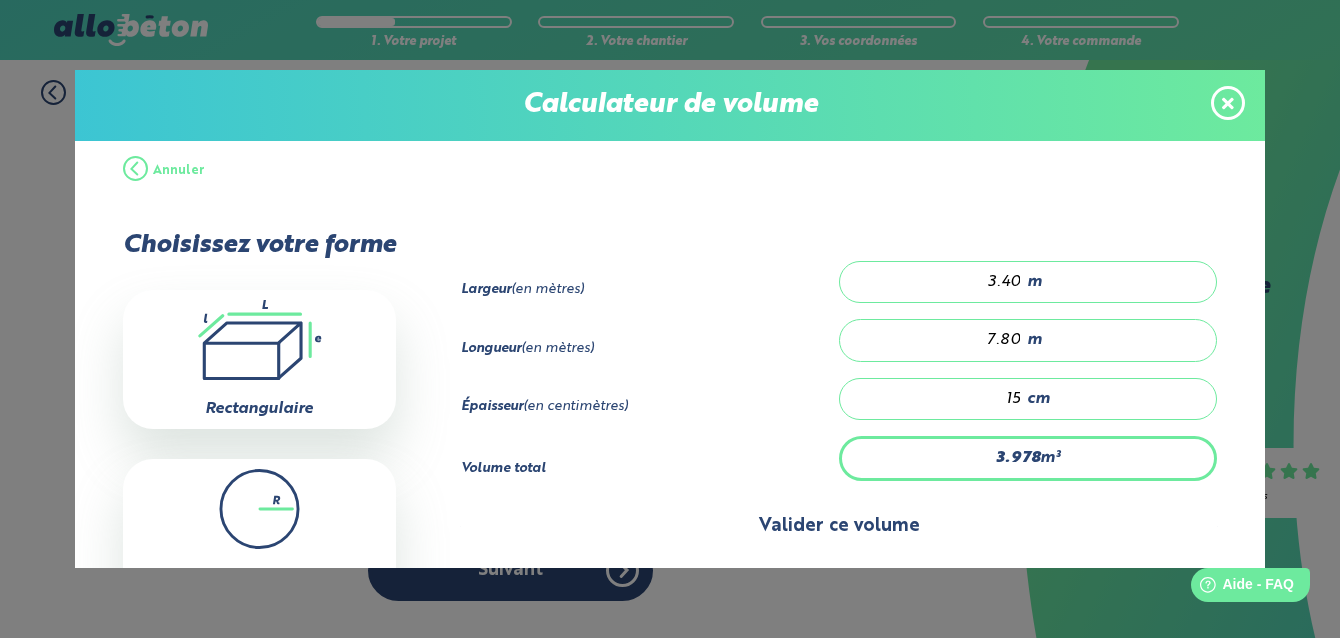 click on "Valider ce volume" at bounding box center [839, 526] 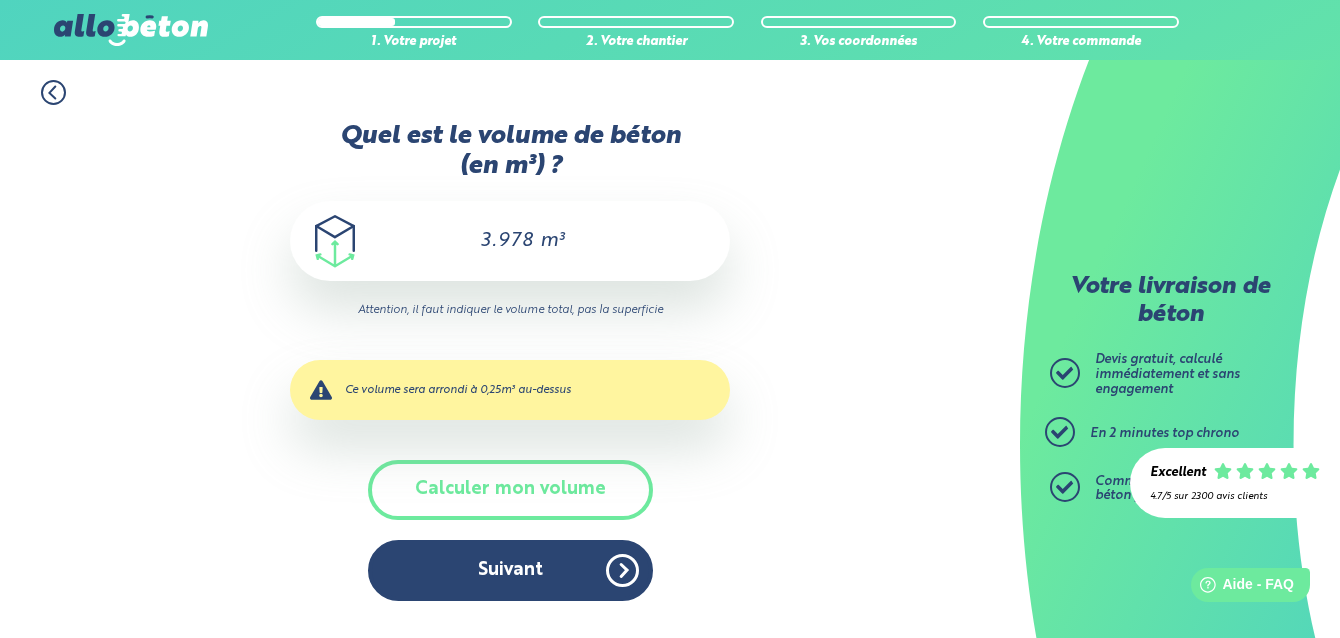click on "[NUMBER] Votre projet
[NUMBER]. Votre chantier
[NUMBER]. Vos coordonnées
[NUMBER]. Votre commande
Quel est le volume de béton (en [UNIT]) ?
[VALUE]
[UNIT]
Attention, il faut indiquer le volume total, pas la superficie
Merci d'enter une valeur de [VALUE] [UNIT] minimum.
Ce volume sera arrondi à [VALUE] [UNIT] au-dessus
Veuillez saisir un volume inférieur à [VALUE] [UNIT] ([NUMBER] camions toupies complets)." at bounding box center (510, 349) 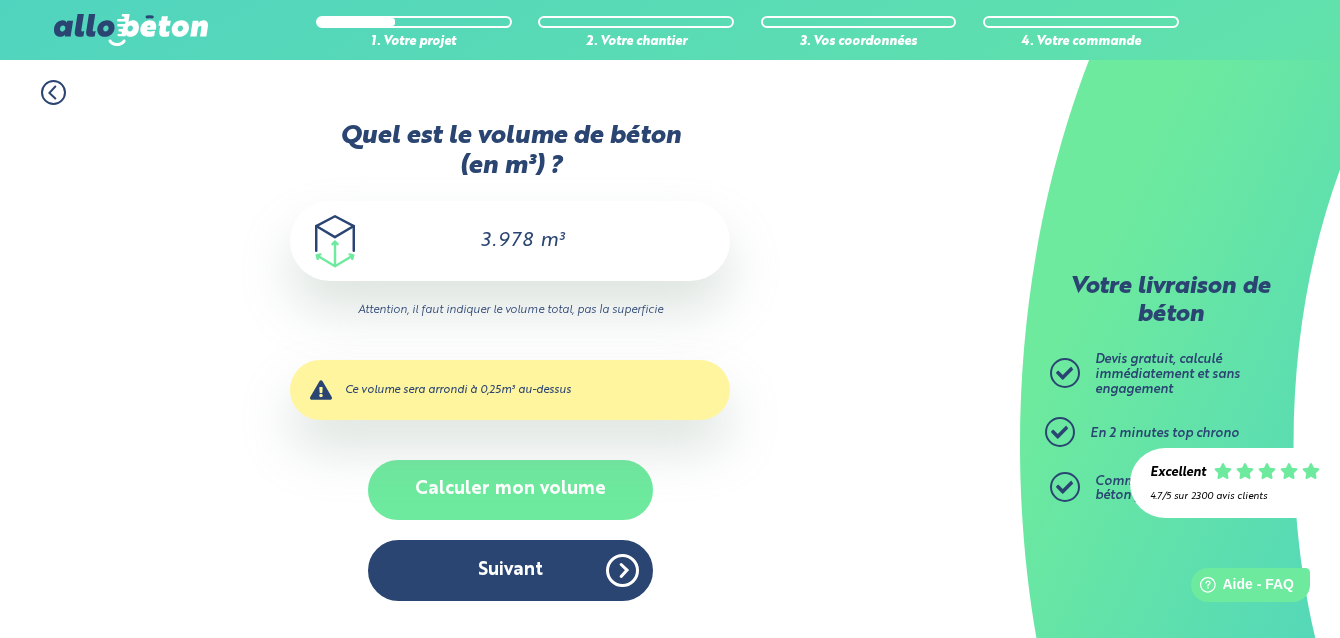 click on "Calculer mon volume" at bounding box center [510, 489] 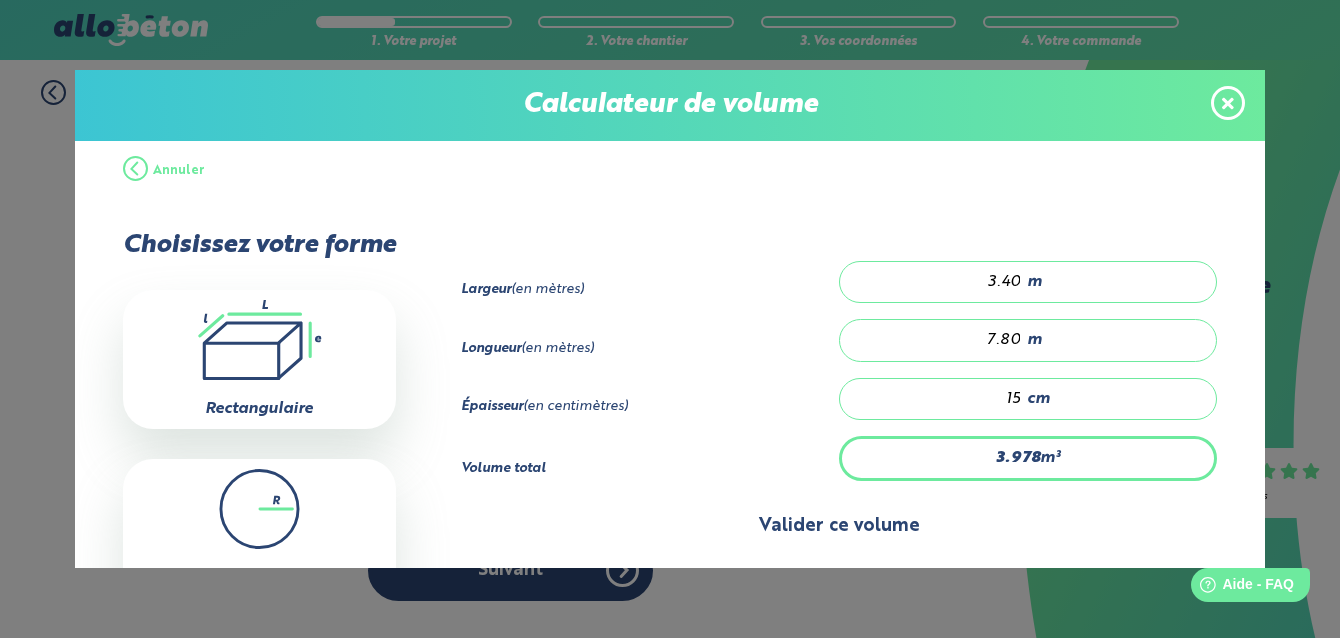click on "Valider ce volume" at bounding box center [839, 526] 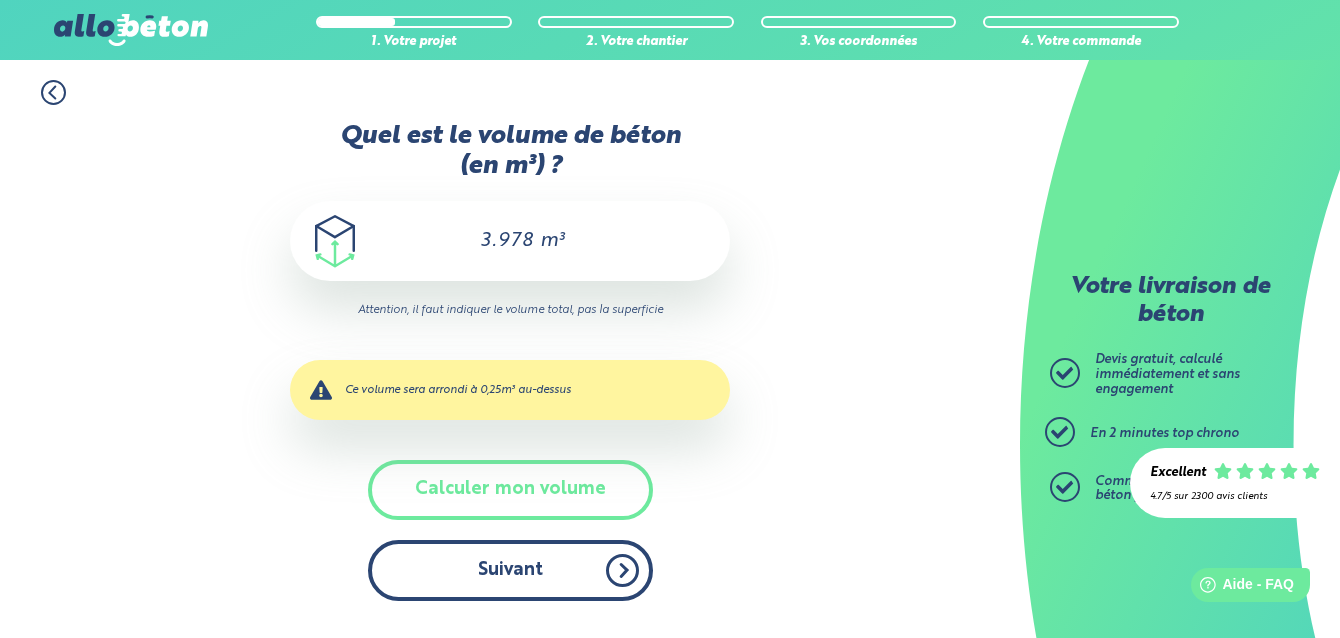 click on "Suivant" at bounding box center (510, 570) 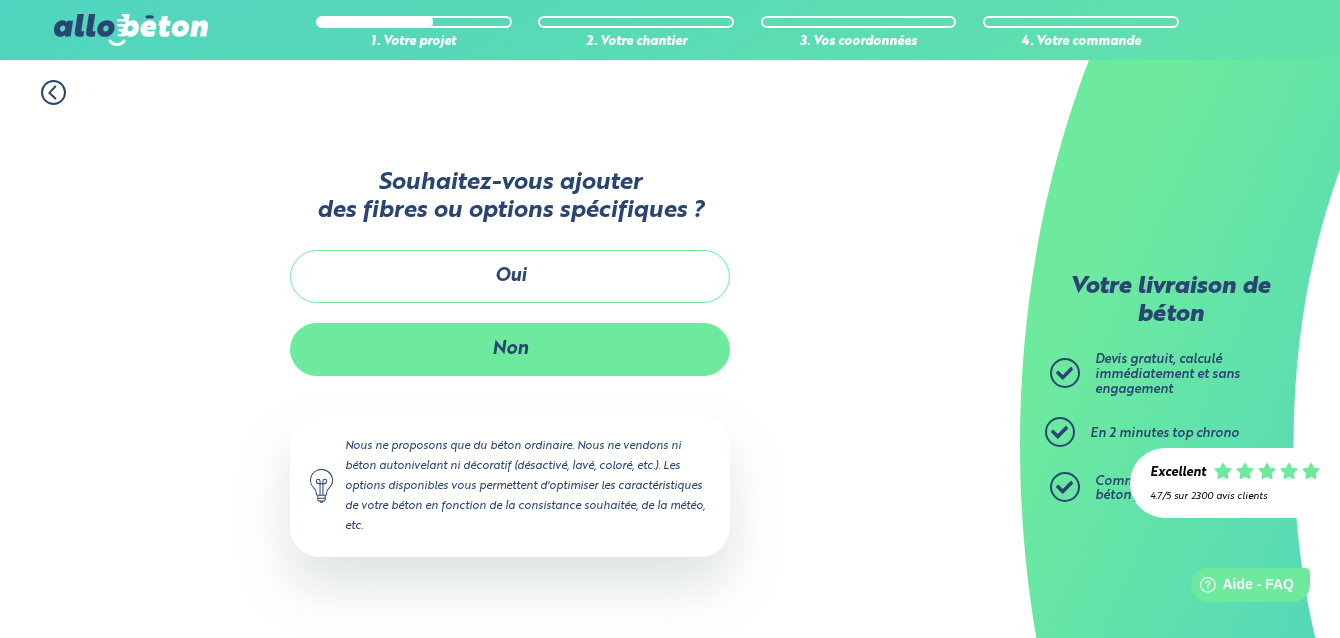 click on "Non" at bounding box center [510, 349] 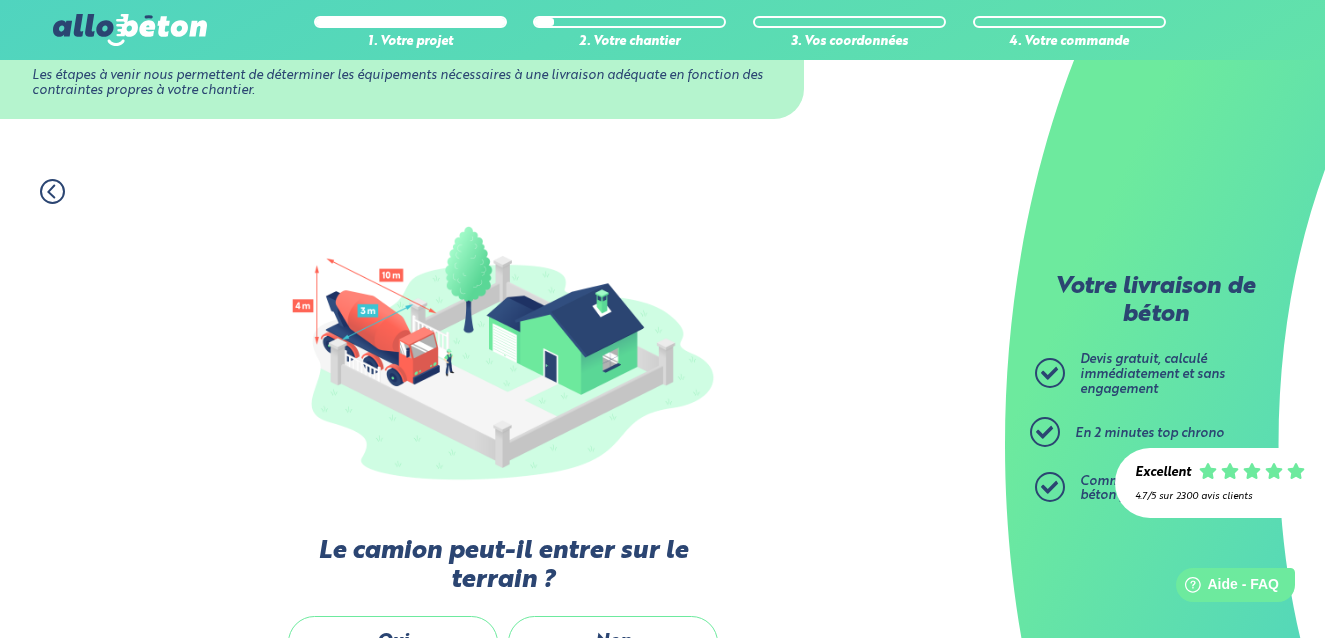 scroll, scrollTop: 300, scrollLeft: 0, axis: vertical 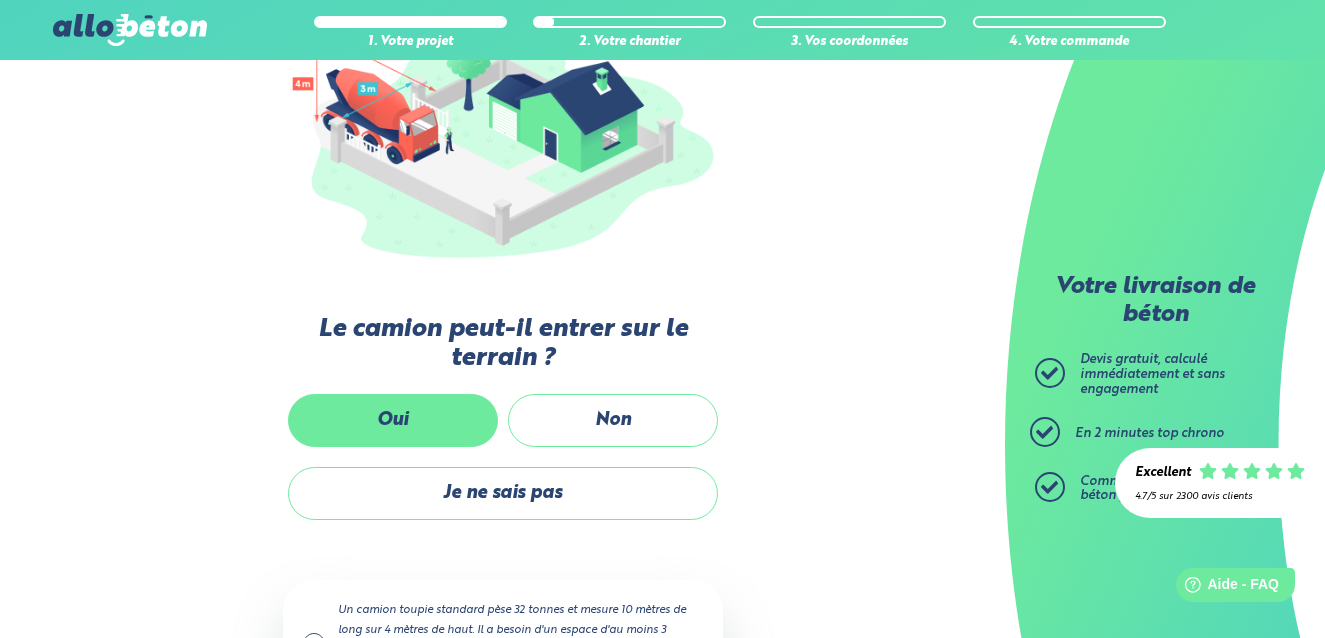 click on "Oui" at bounding box center (393, 420) 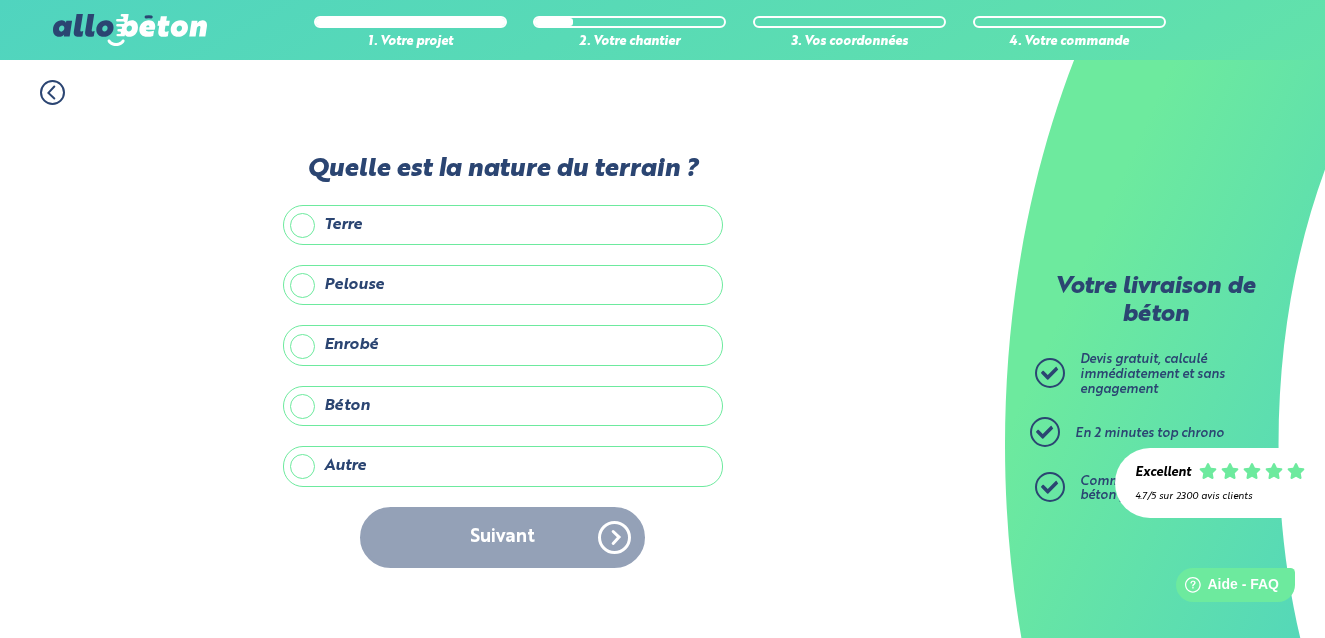 scroll, scrollTop: 0, scrollLeft: 0, axis: both 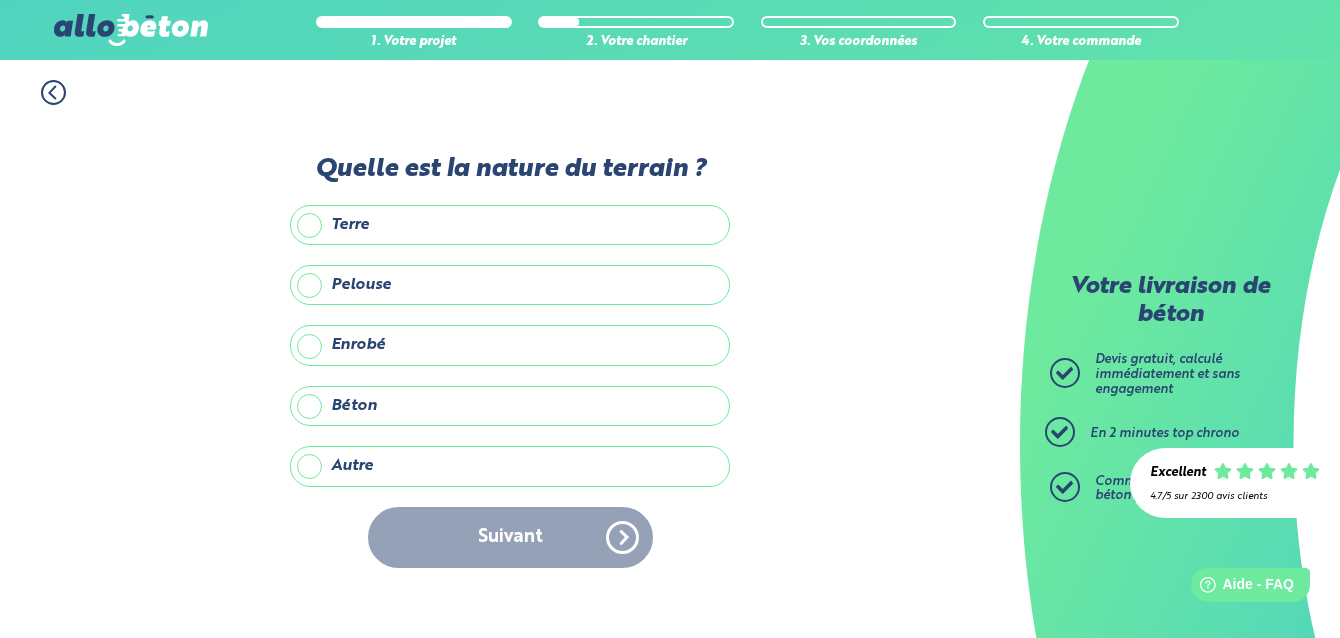 click on "Pelouse" at bounding box center [510, 285] 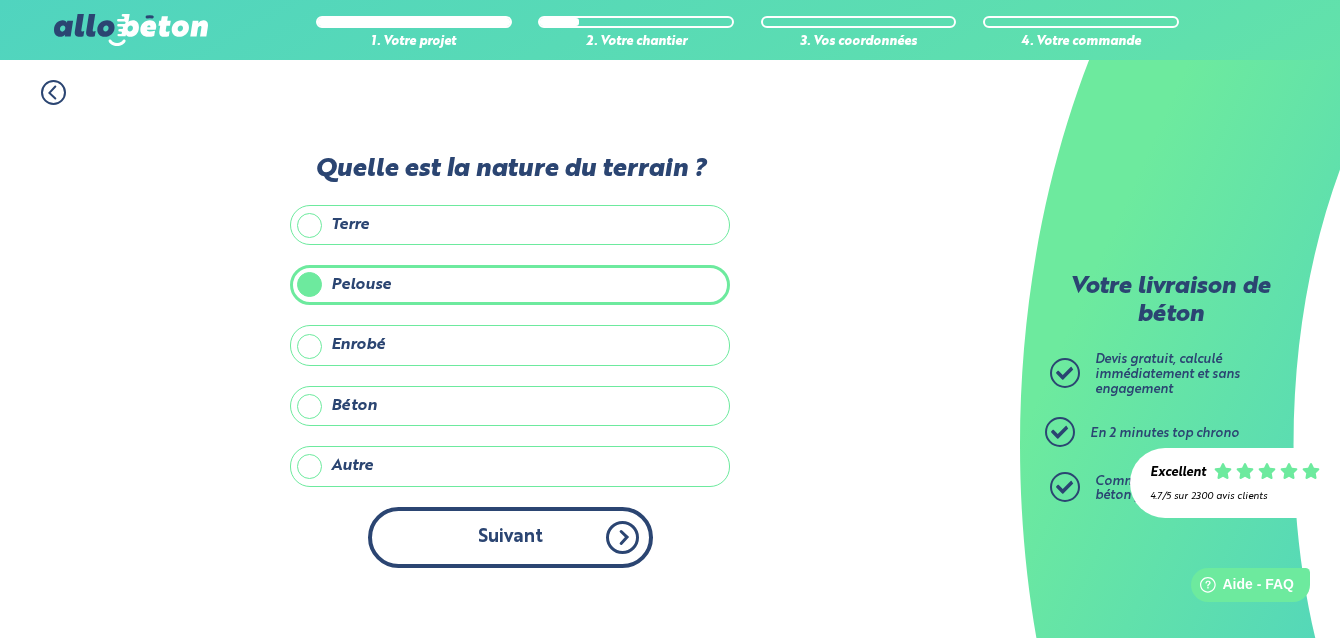 click on "Suivant" at bounding box center (510, 537) 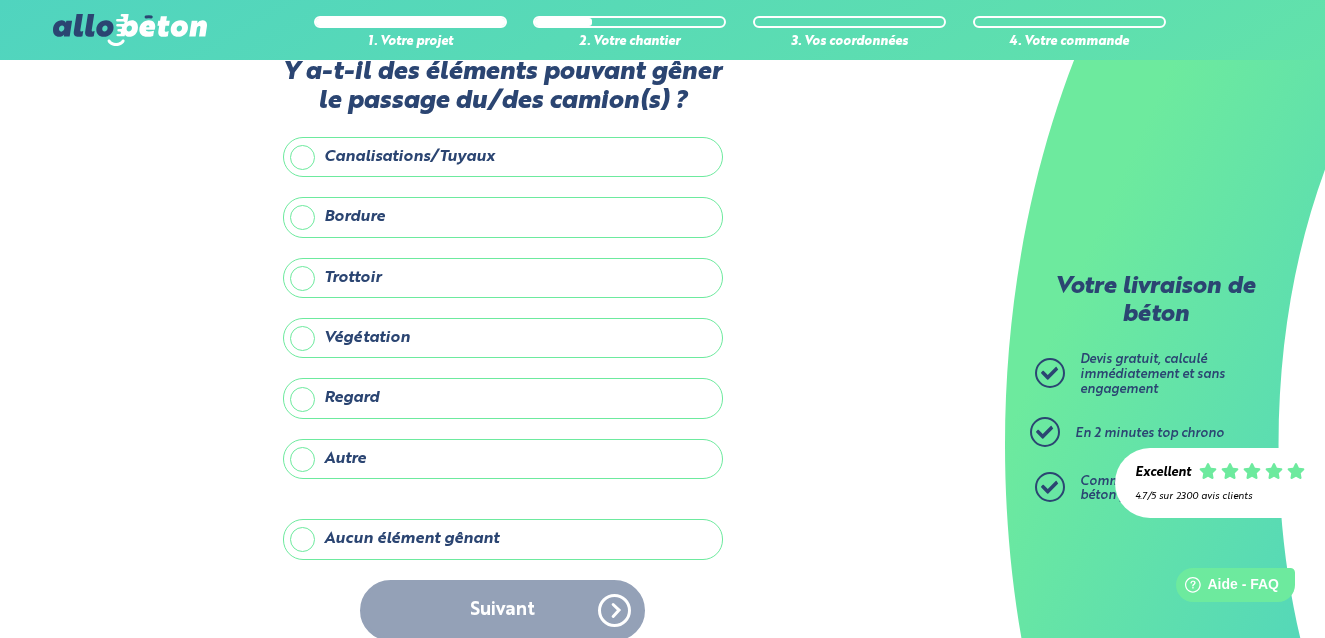 scroll, scrollTop: 70, scrollLeft: 0, axis: vertical 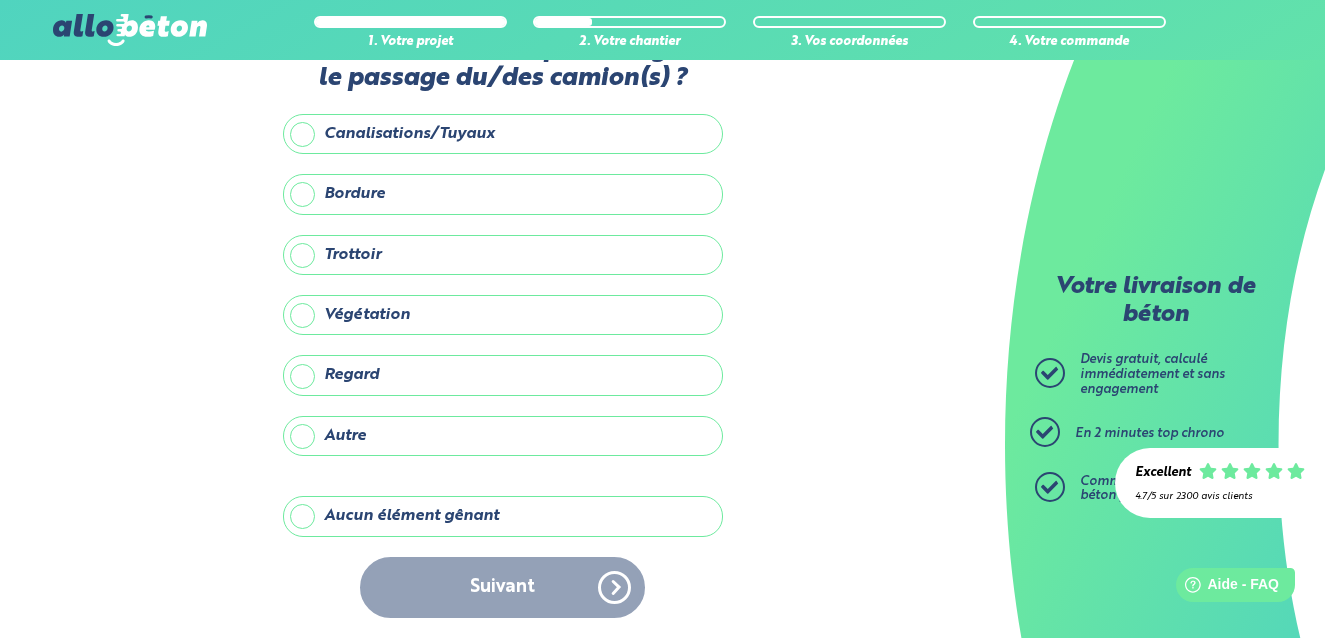 click on "Suivant" at bounding box center (503, 587) 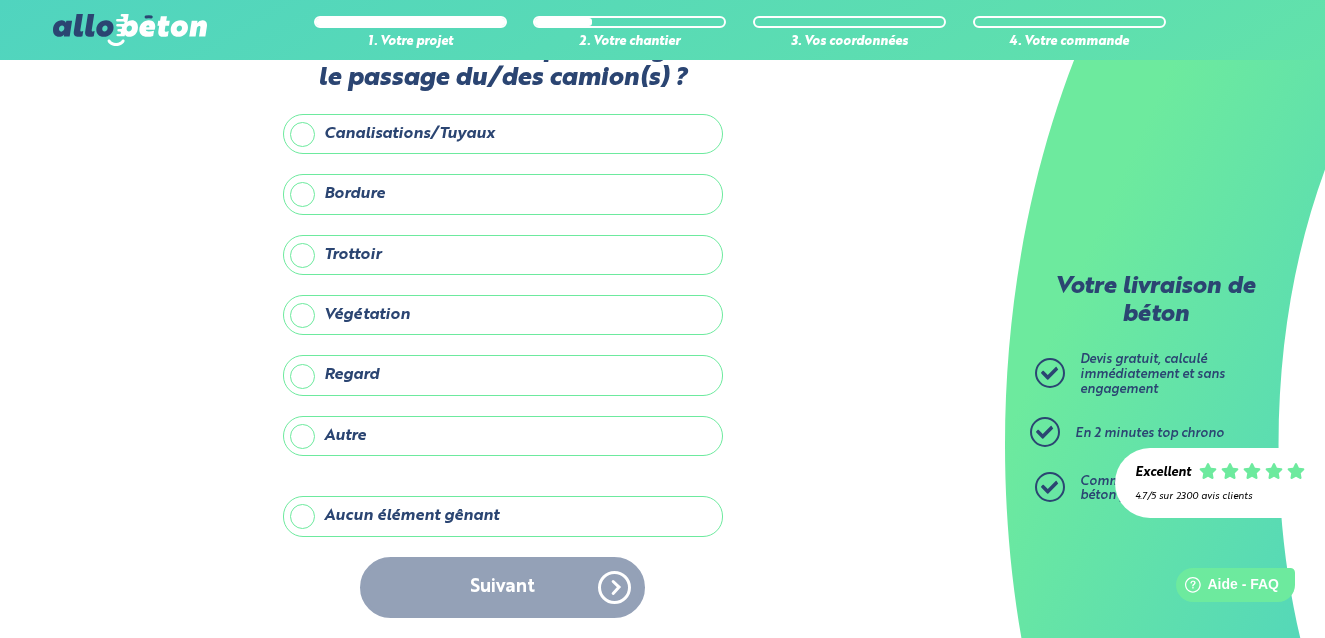 click on "Aucun élément gênant" at bounding box center [503, 516] 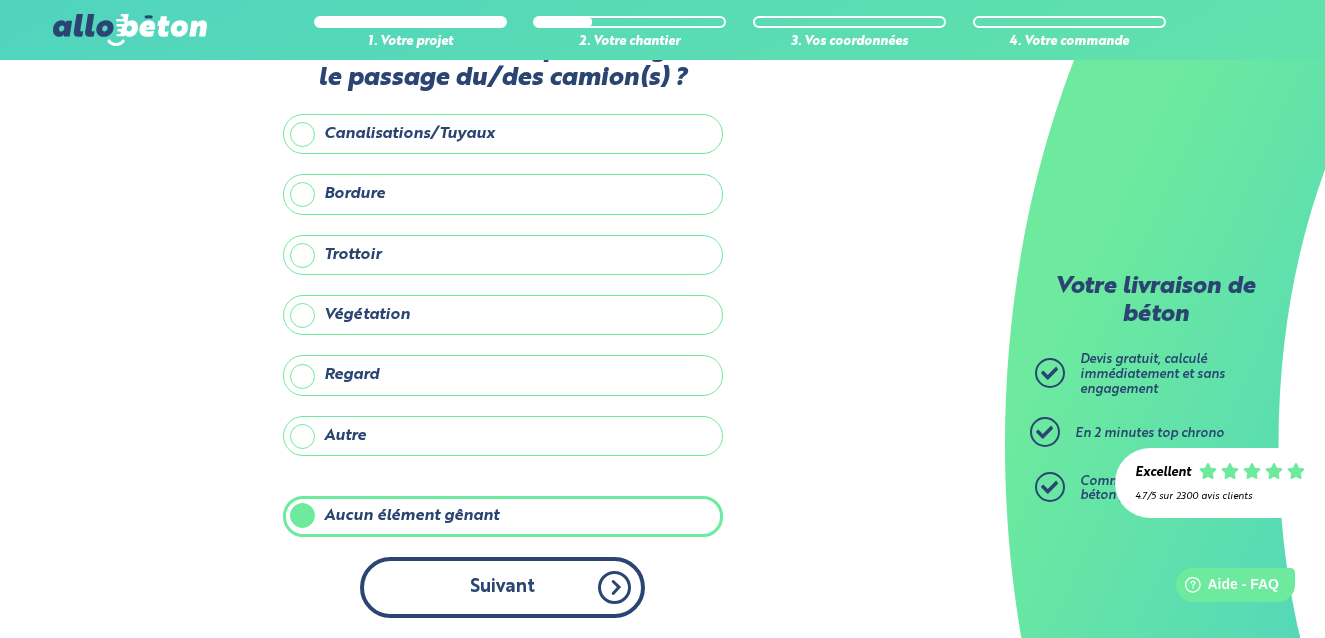 click on "Suivant" at bounding box center [502, 587] 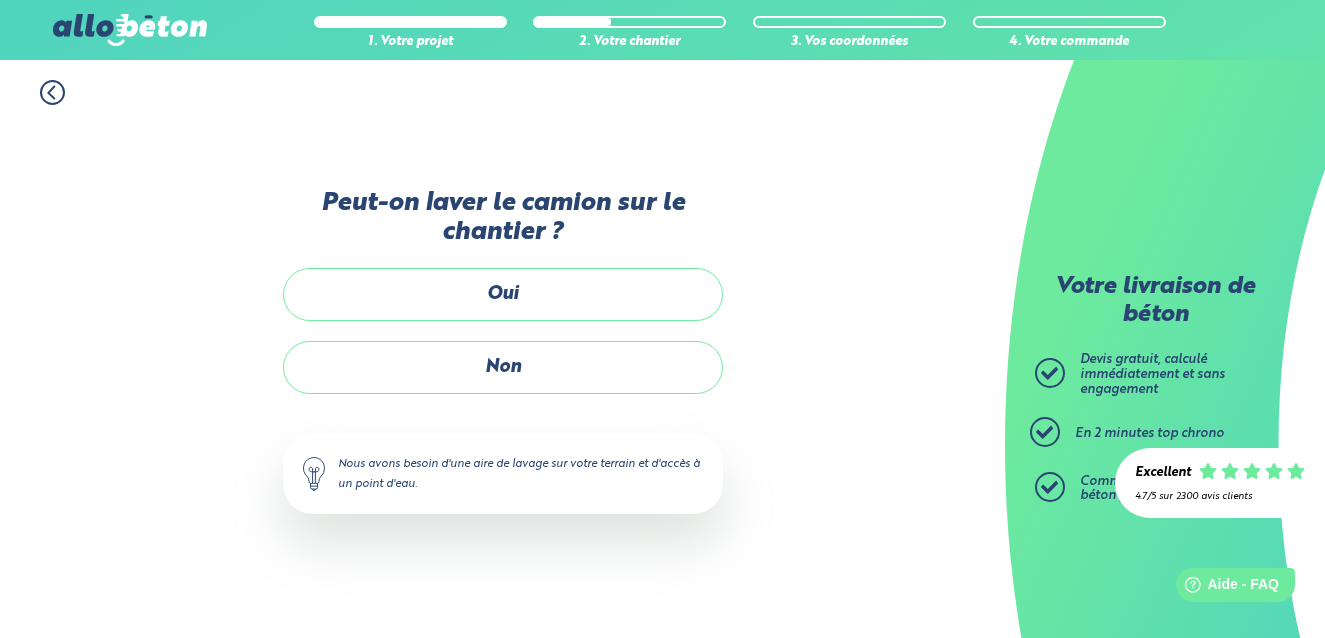 scroll, scrollTop: 0, scrollLeft: 0, axis: both 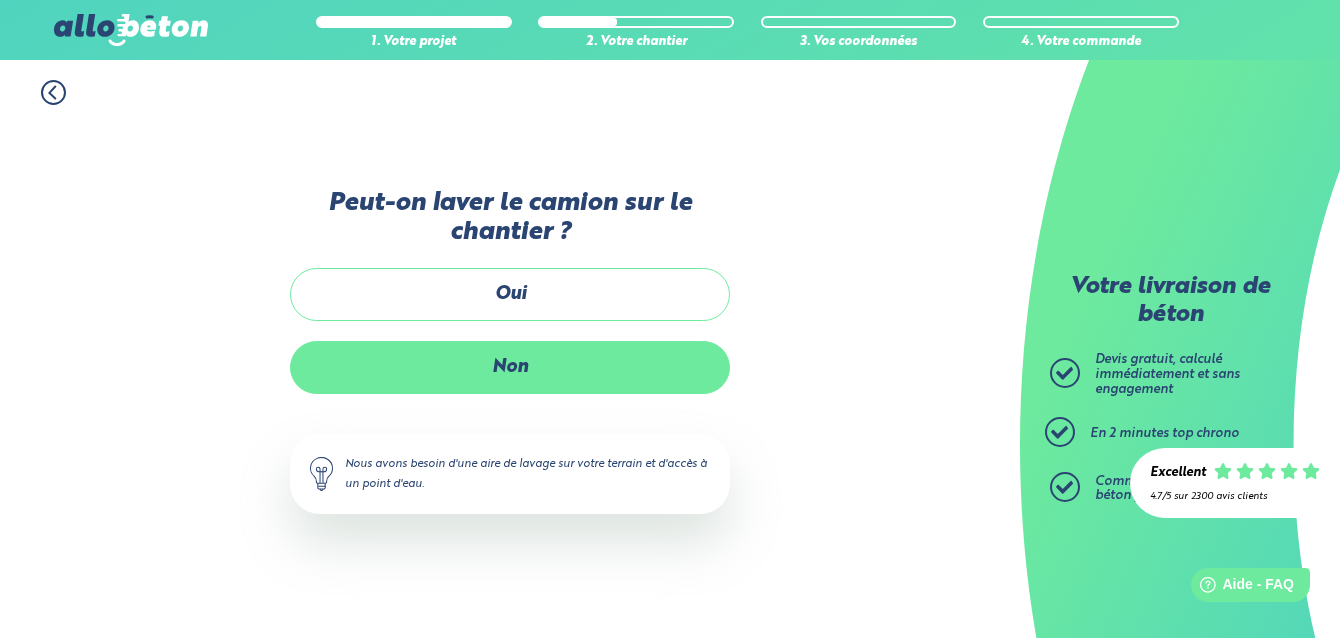 click on "Non" at bounding box center [510, 367] 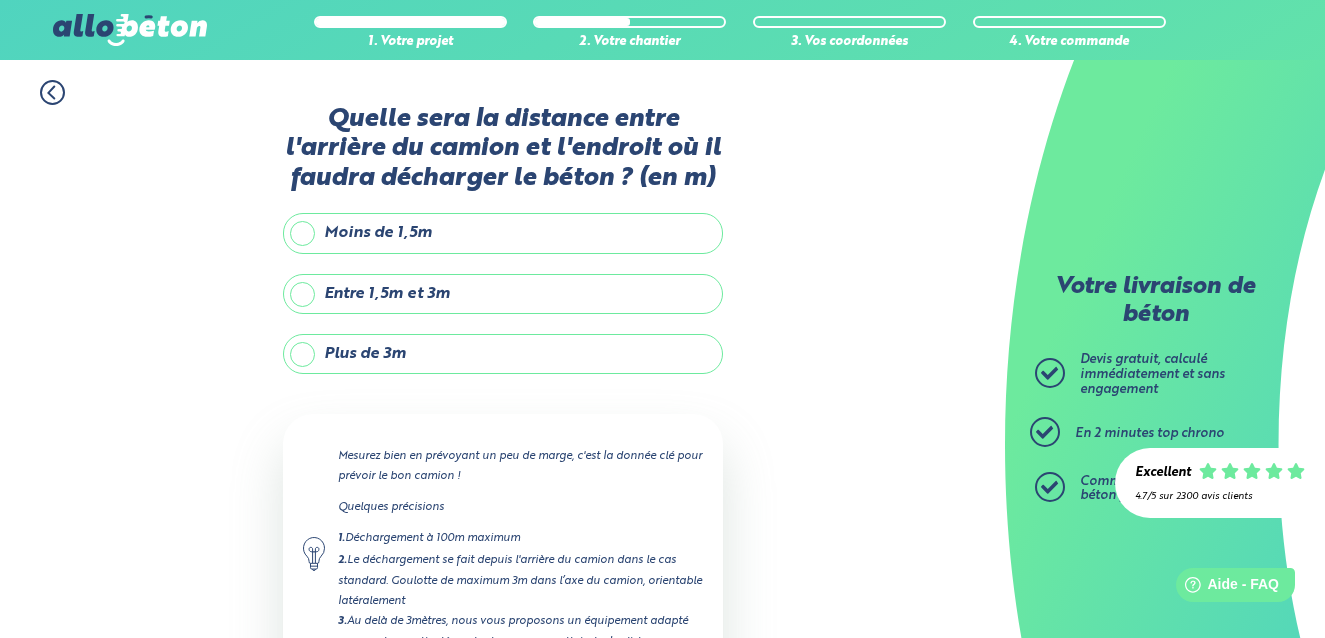 click on "Moins de 1,5m" at bounding box center (503, 233) 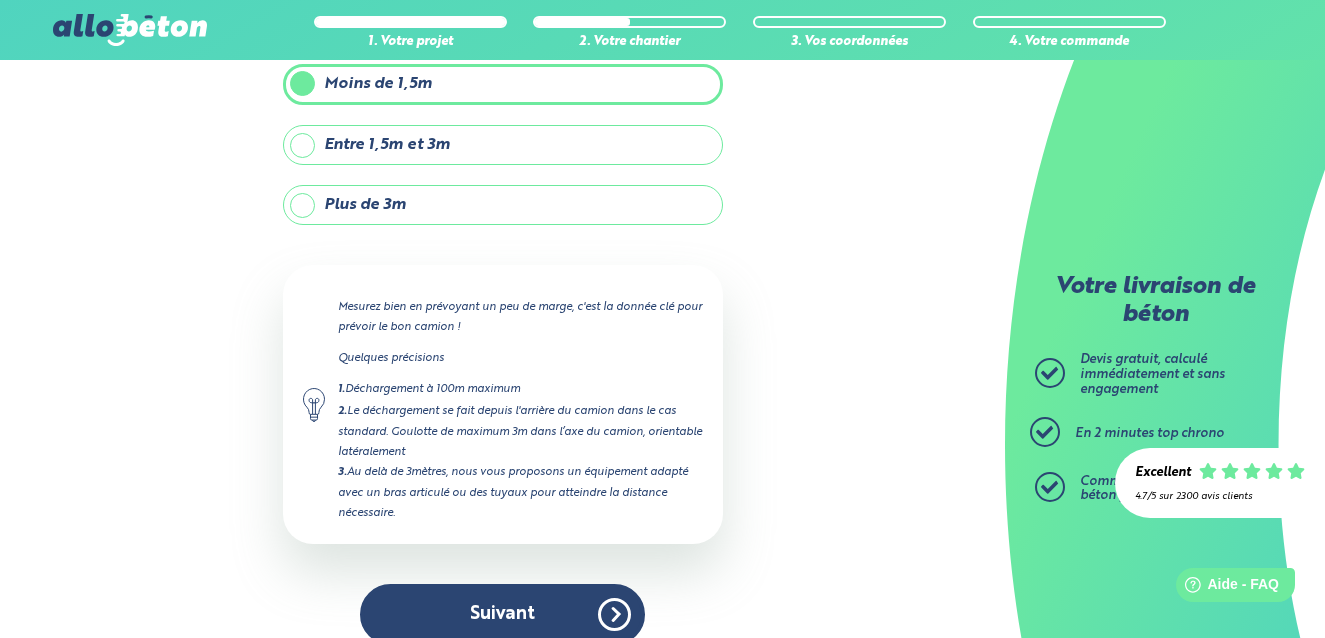 scroll, scrollTop: 176, scrollLeft: 0, axis: vertical 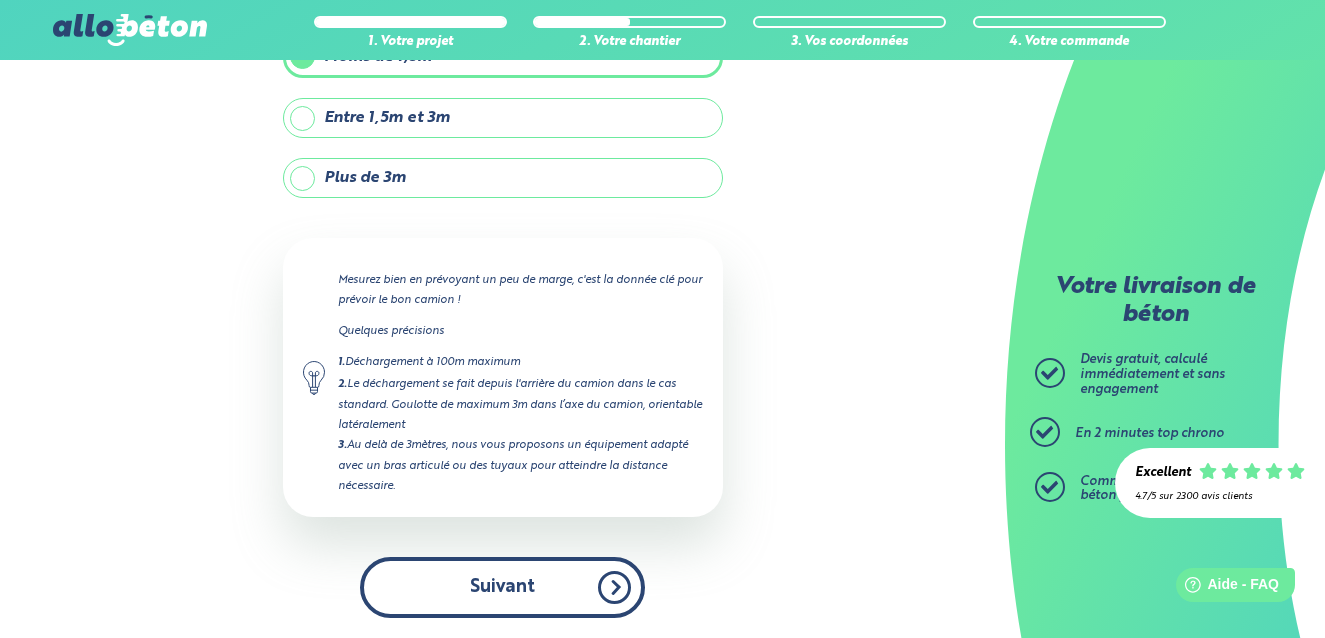 click on "Suivant" at bounding box center (502, 587) 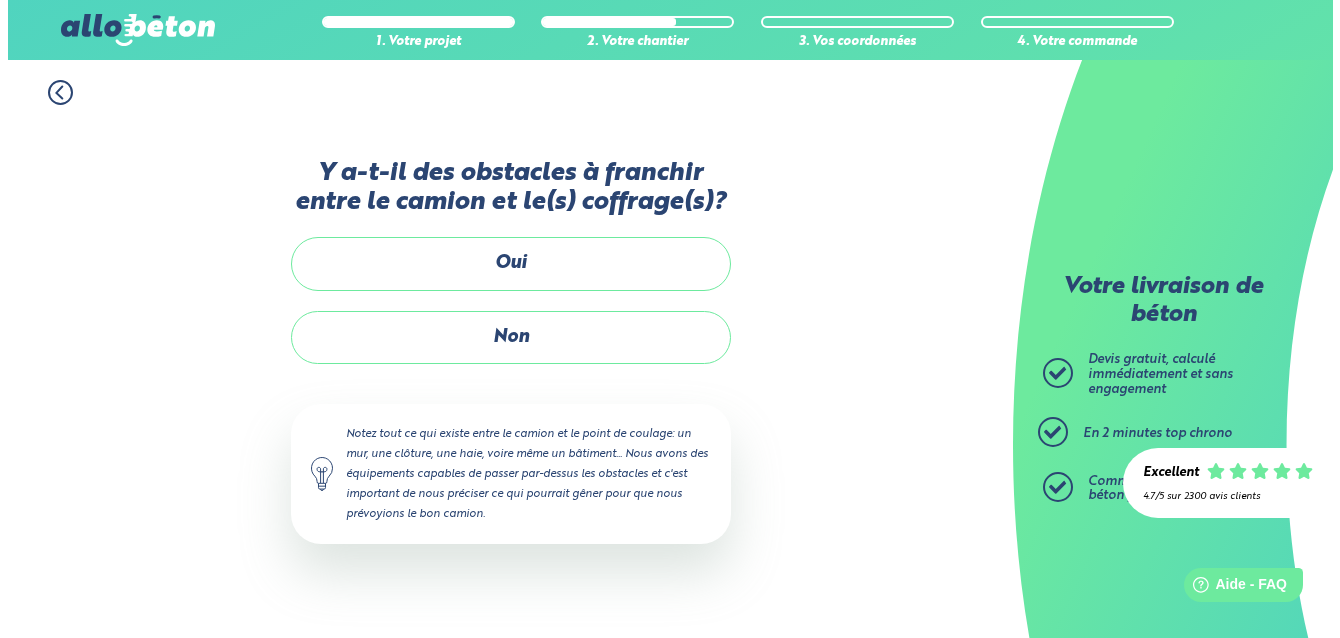 scroll, scrollTop: 0, scrollLeft: 0, axis: both 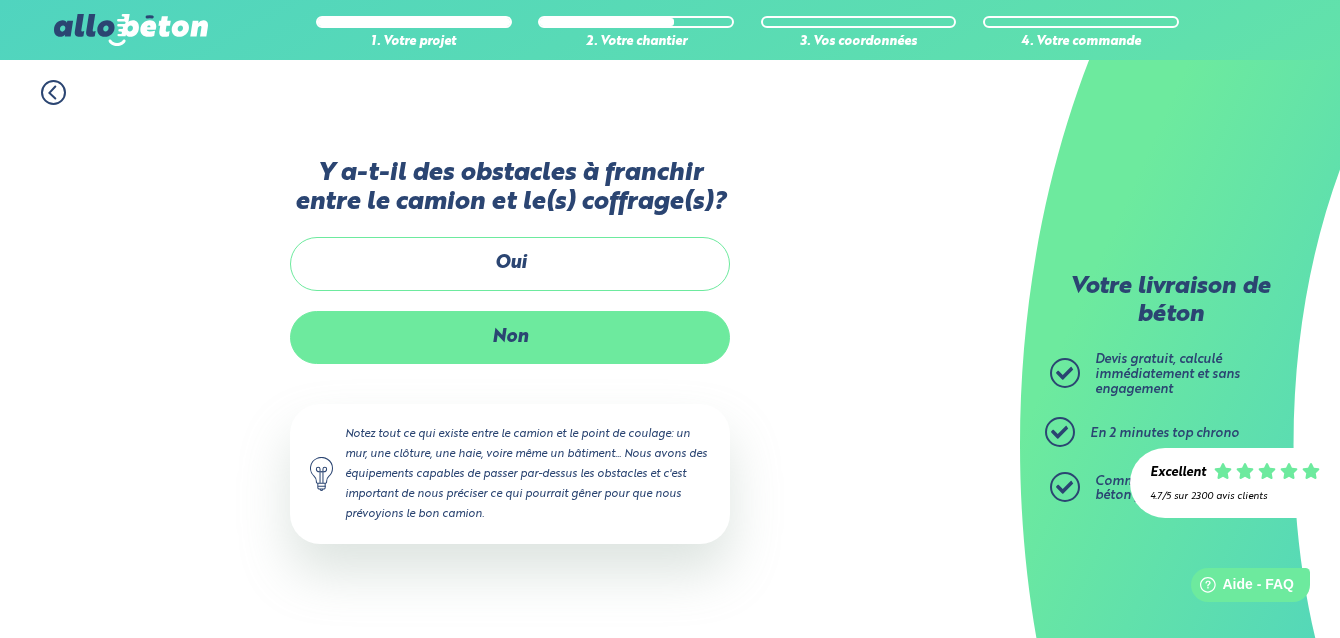 click on "Non" at bounding box center (510, 337) 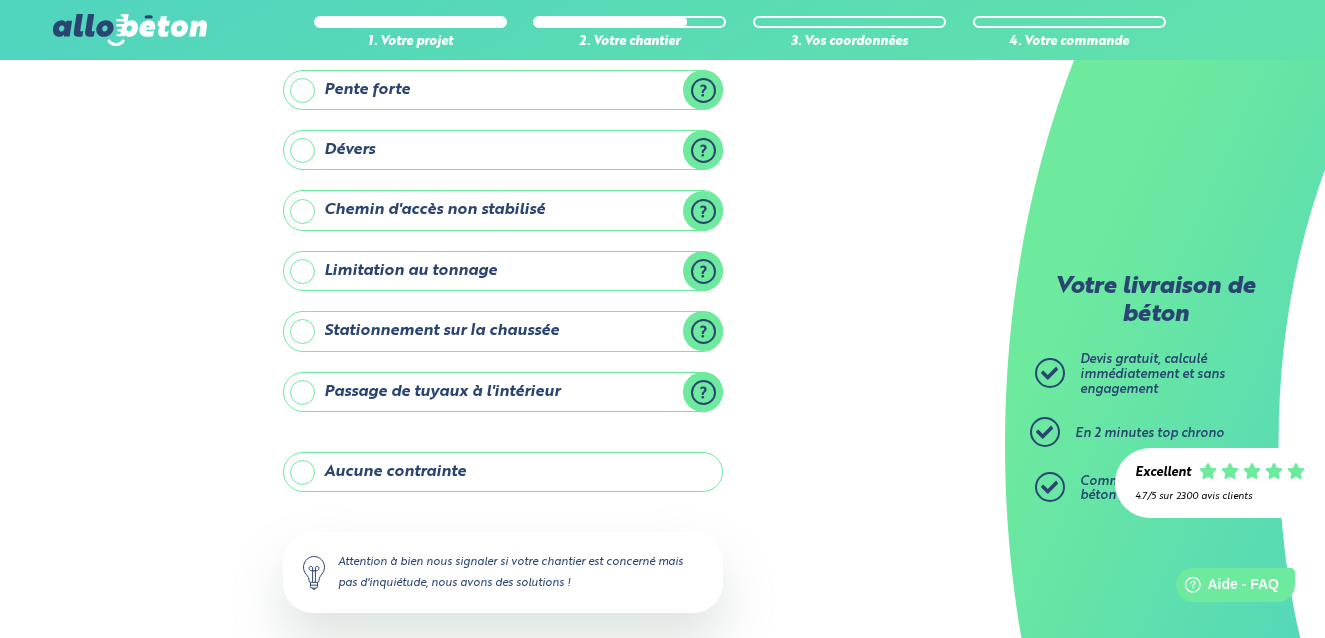 scroll, scrollTop: 200, scrollLeft: 0, axis: vertical 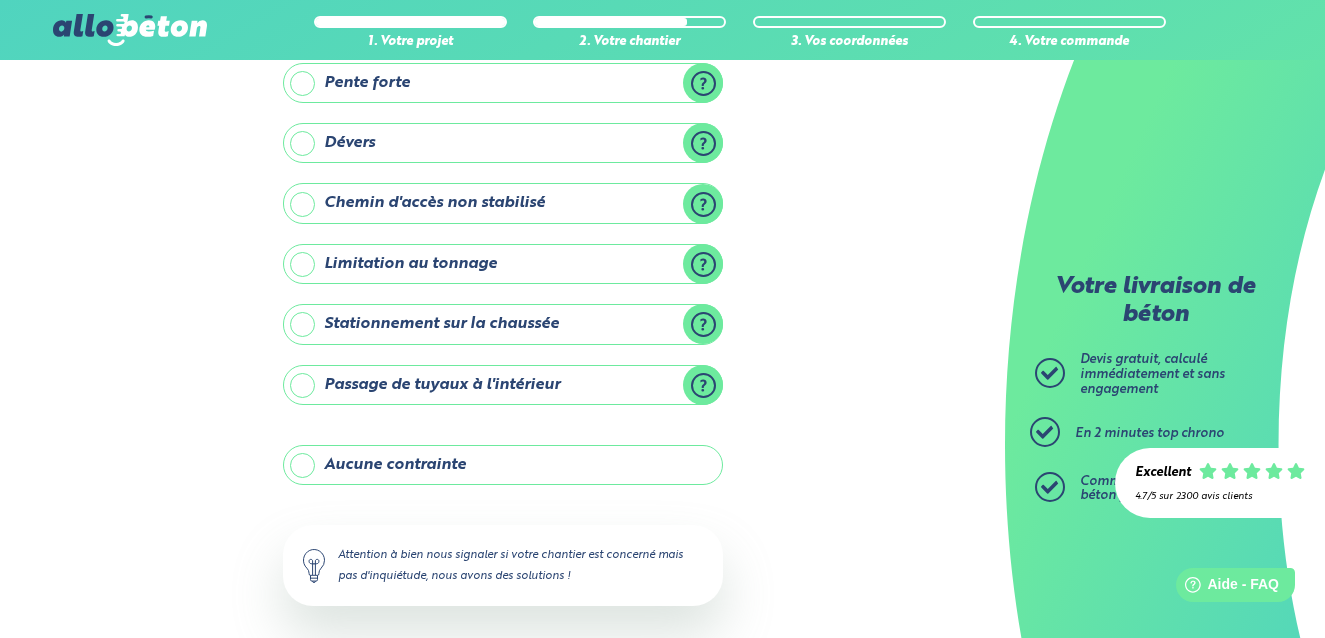 click on "Aucune contrainte" at bounding box center (503, 465) 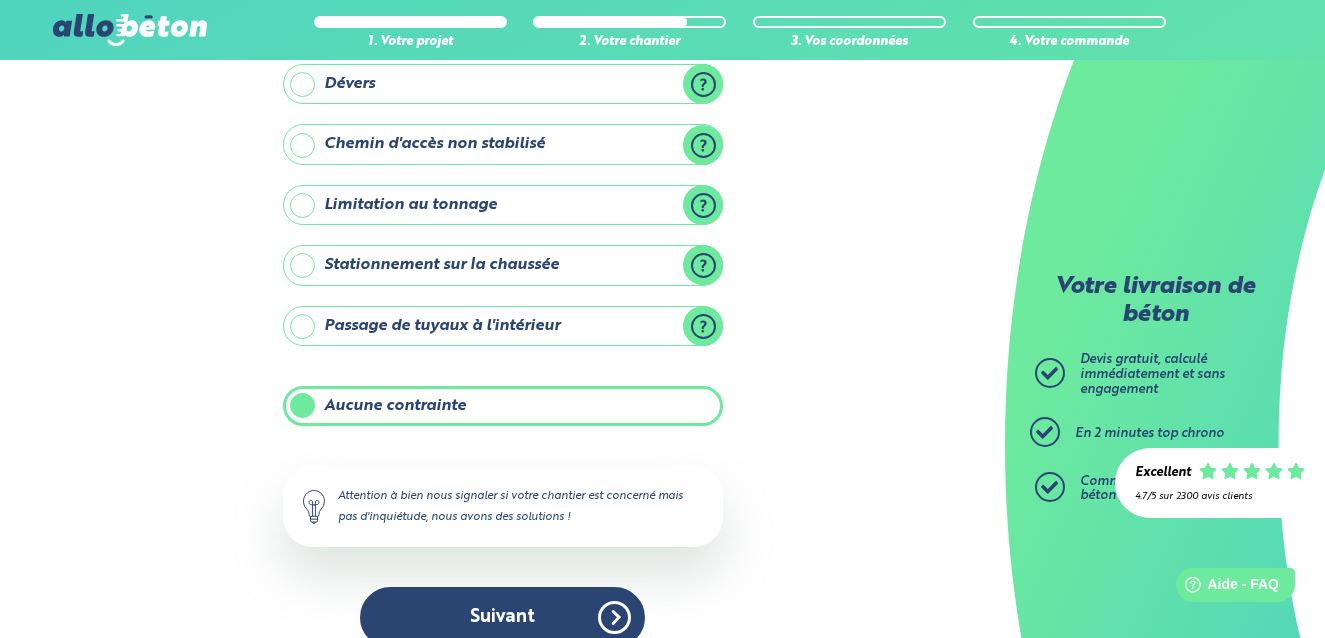 scroll, scrollTop: 289, scrollLeft: 0, axis: vertical 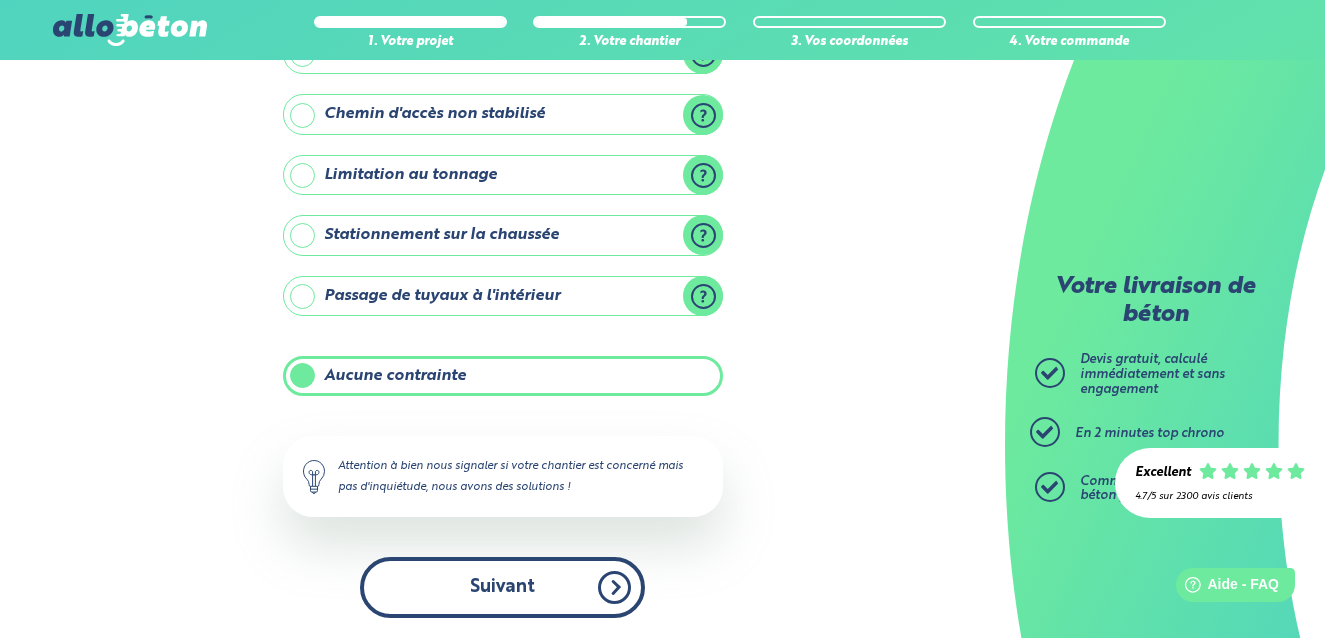 click on "Suivant" at bounding box center (502, 587) 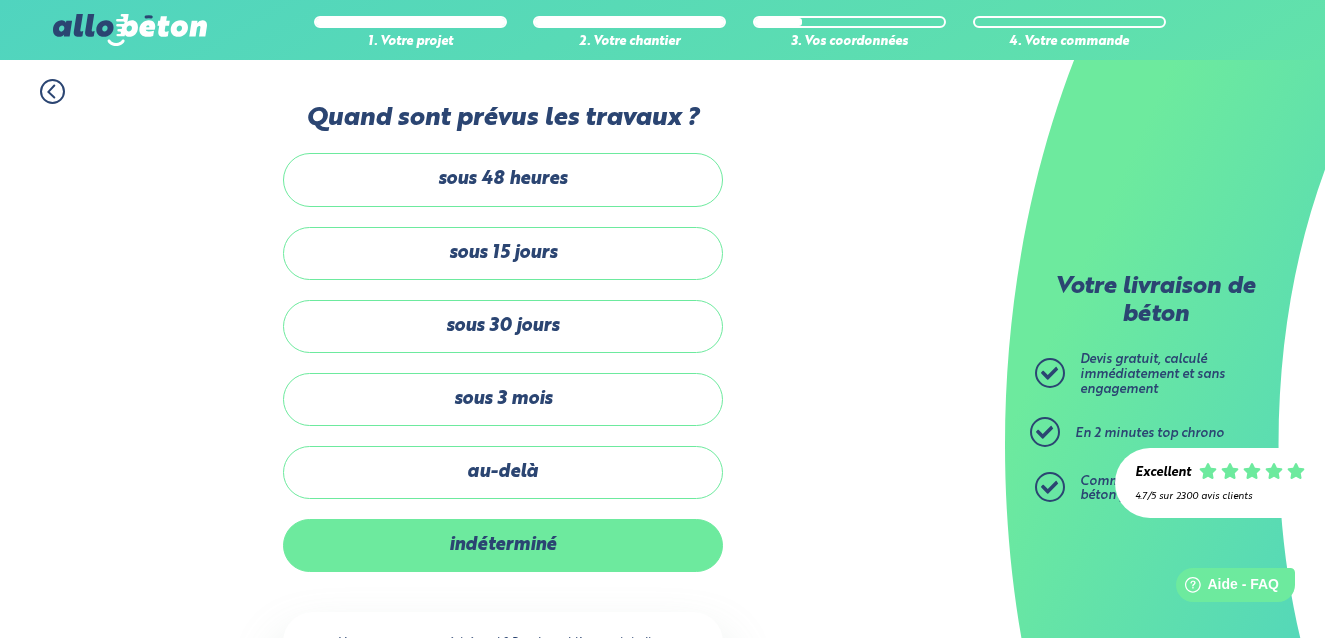 scroll, scrollTop: 0, scrollLeft: 0, axis: both 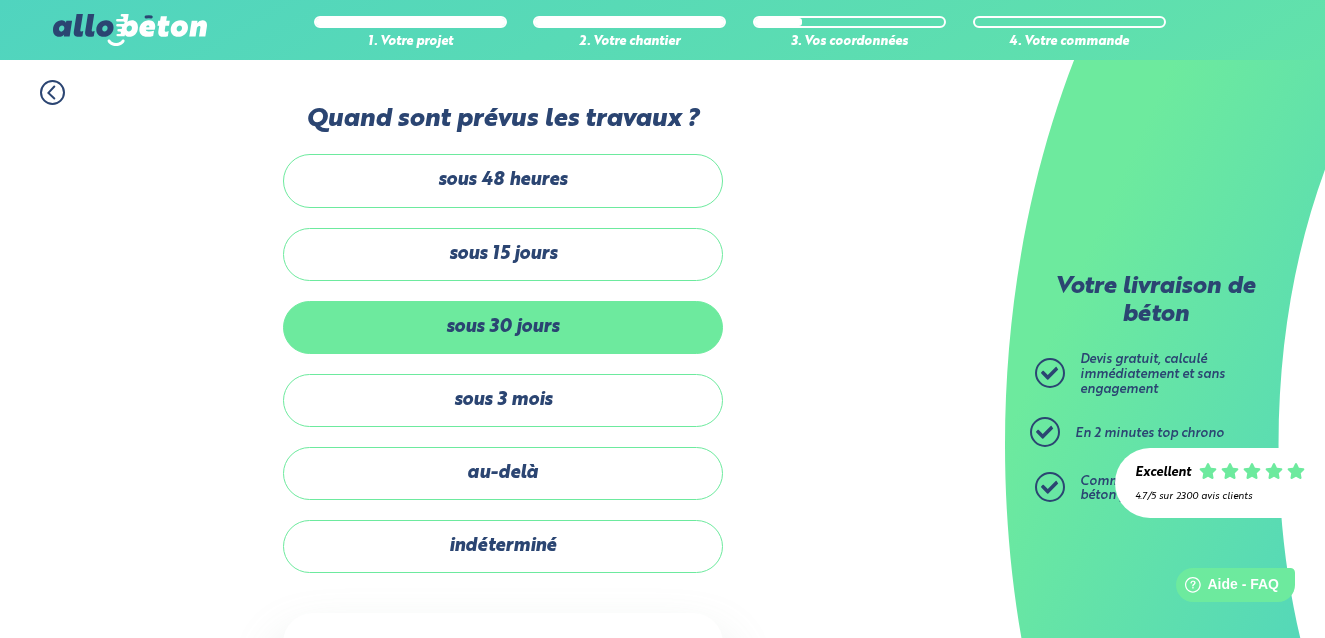 click on "sous 30 jours" at bounding box center [503, 327] 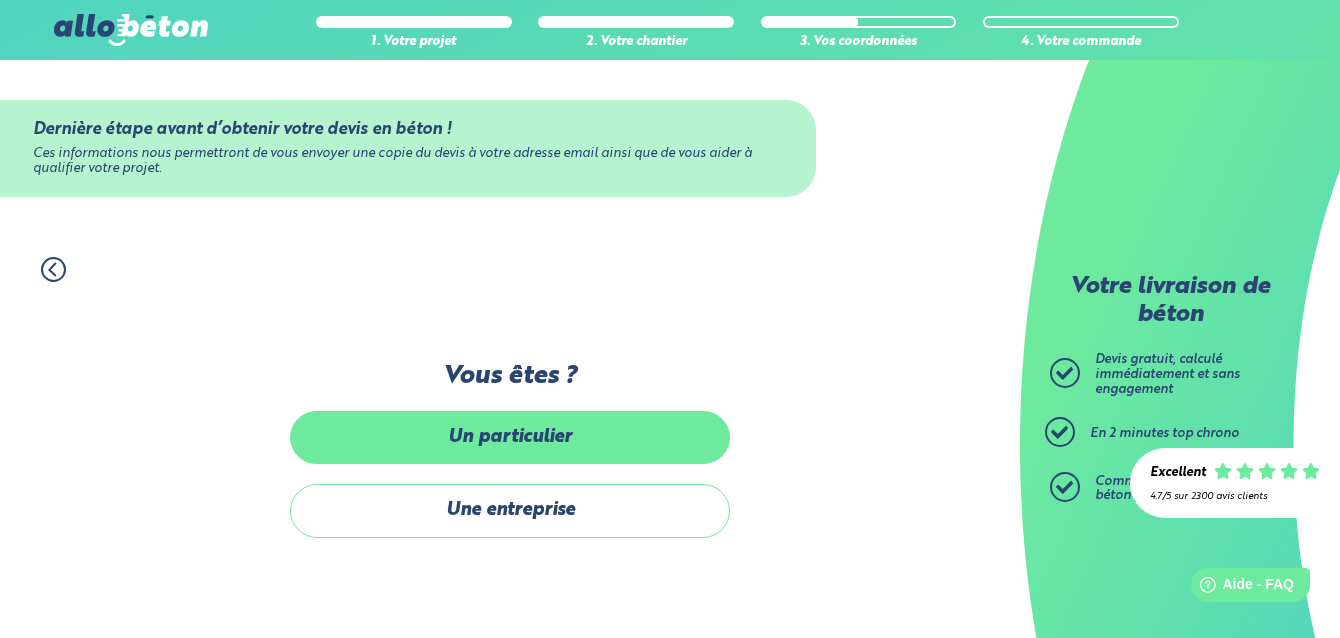 click on "Un particulier" at bounding box center [510, 437] 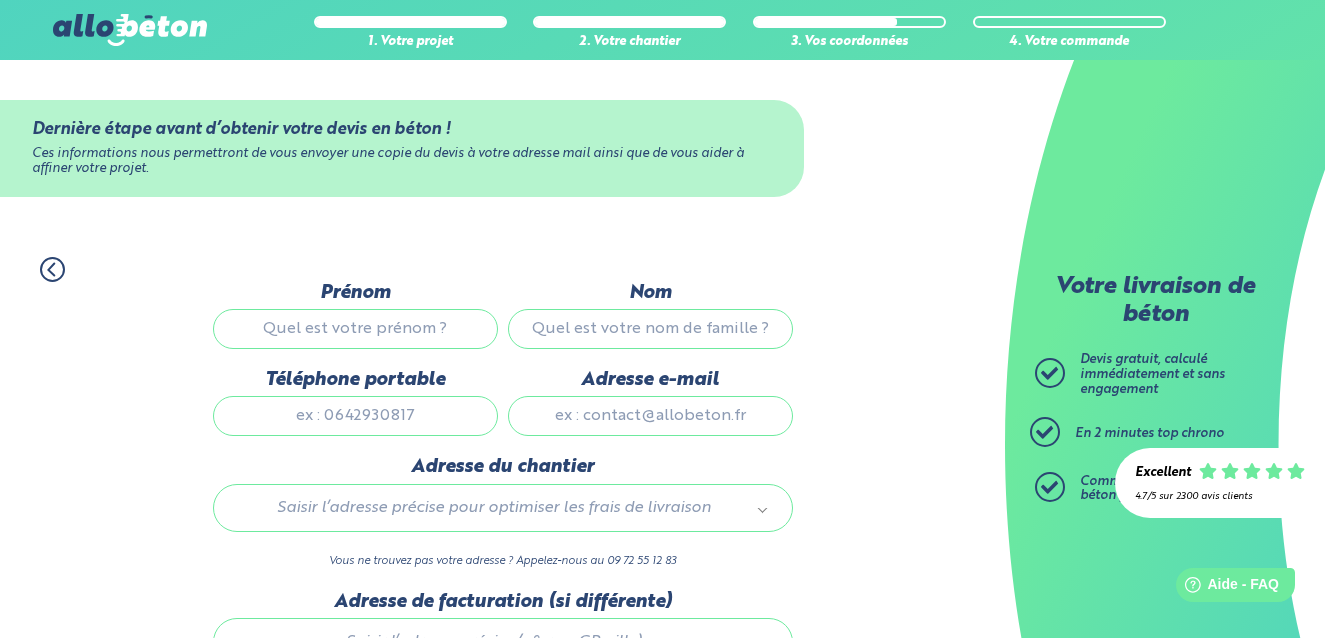 click on "Prénom" at bounding box center [355, 329] 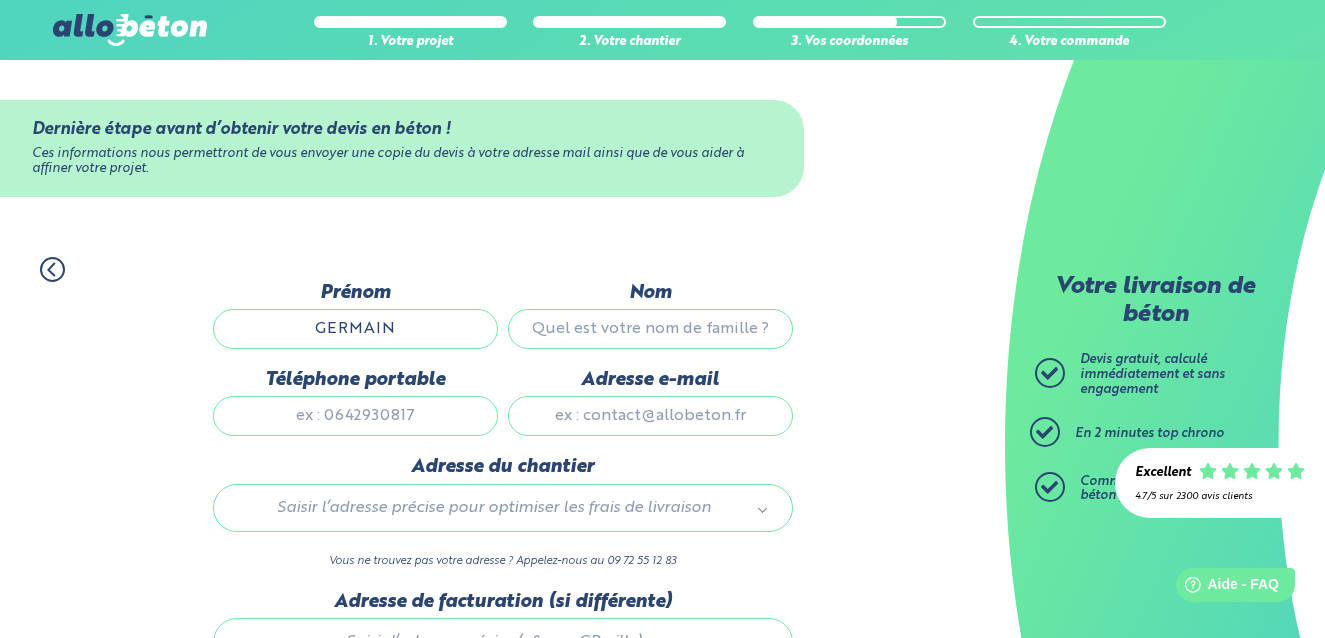 type on "LITTRE" 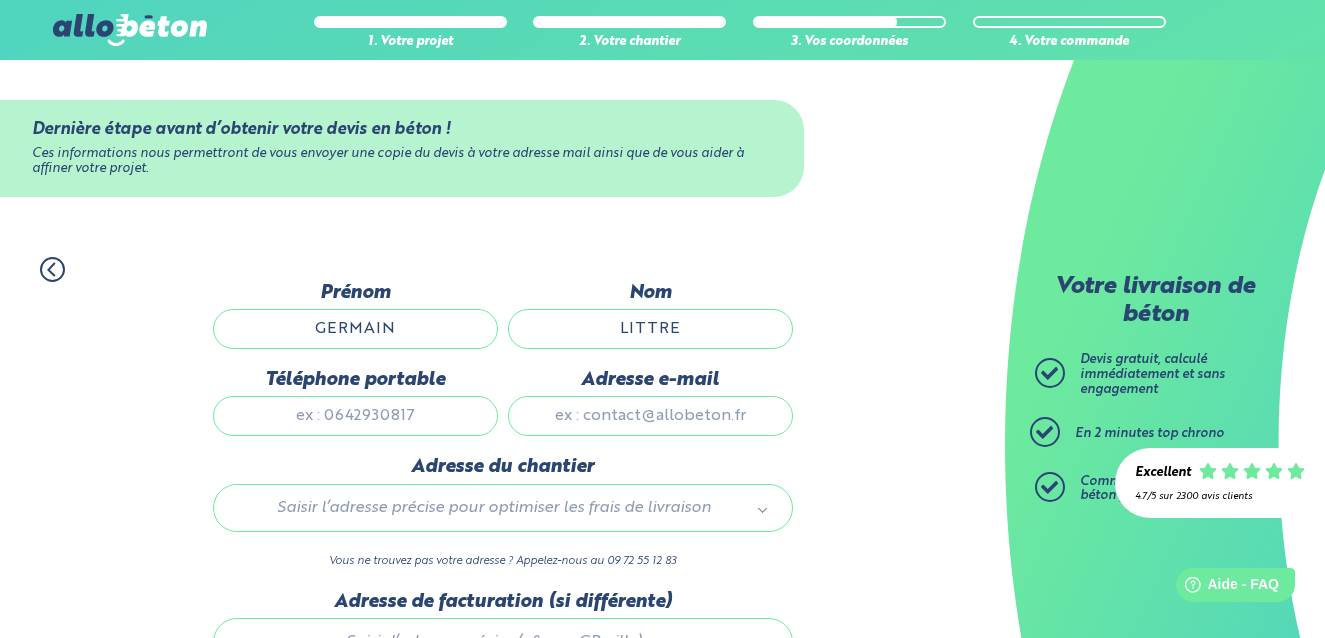type on "[PHONE]" 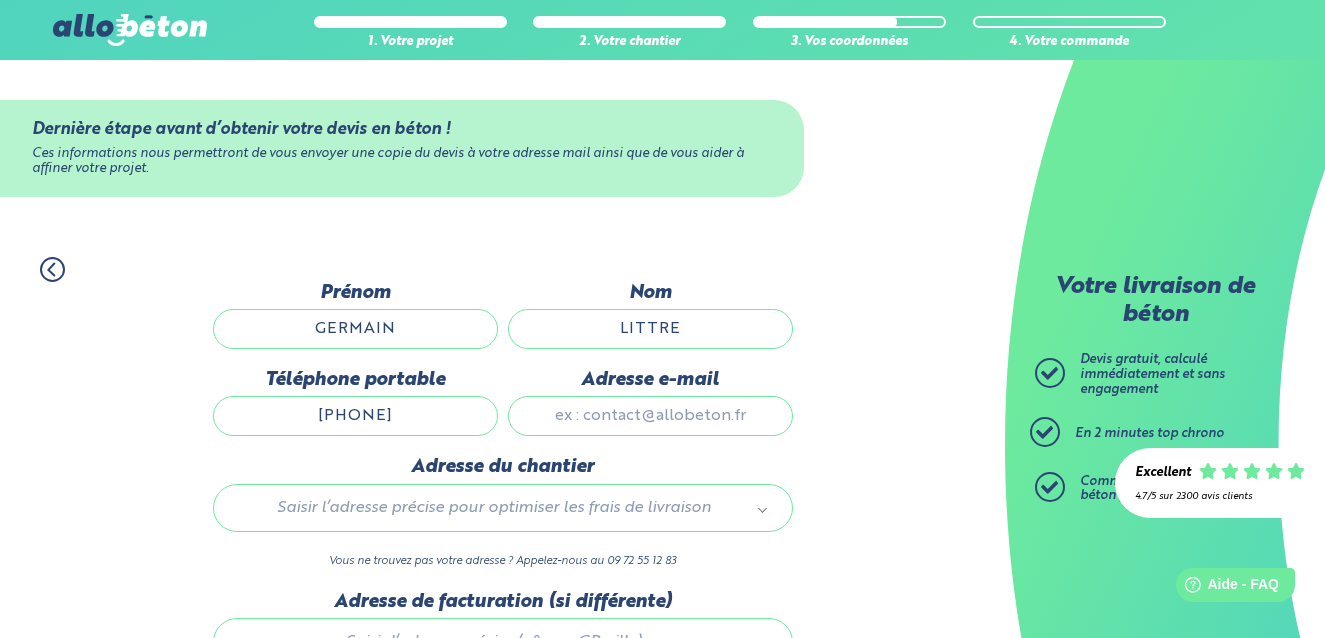 type on "[EMAIL]" 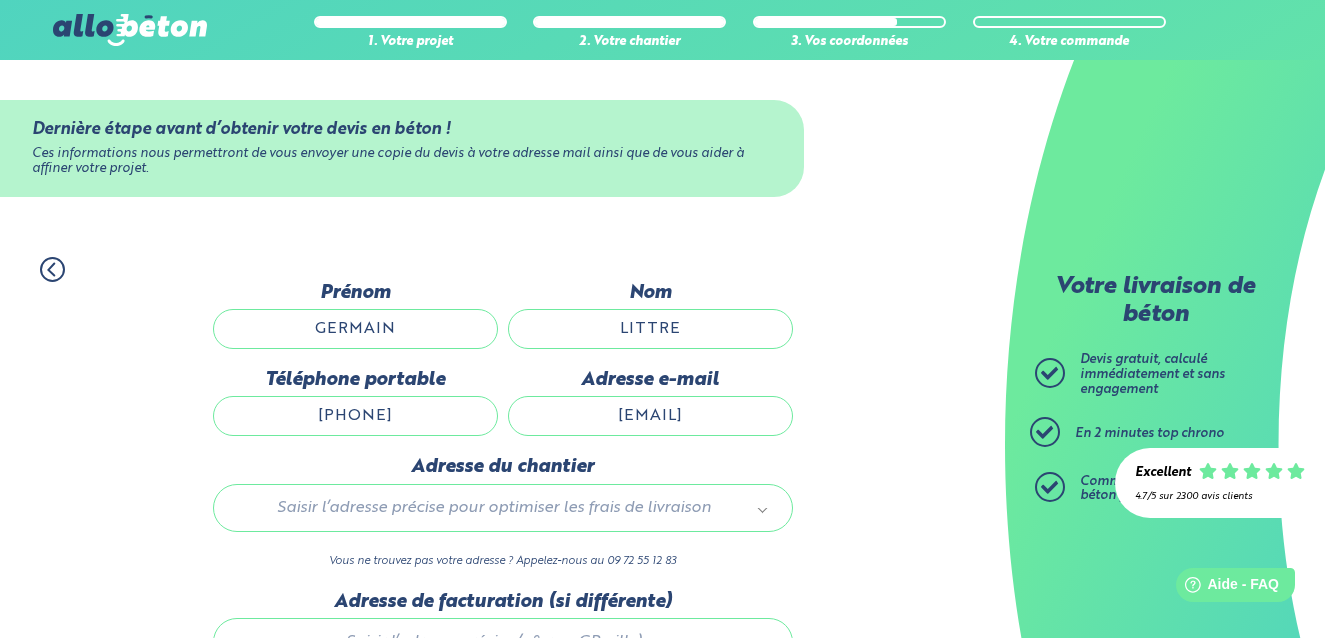 type 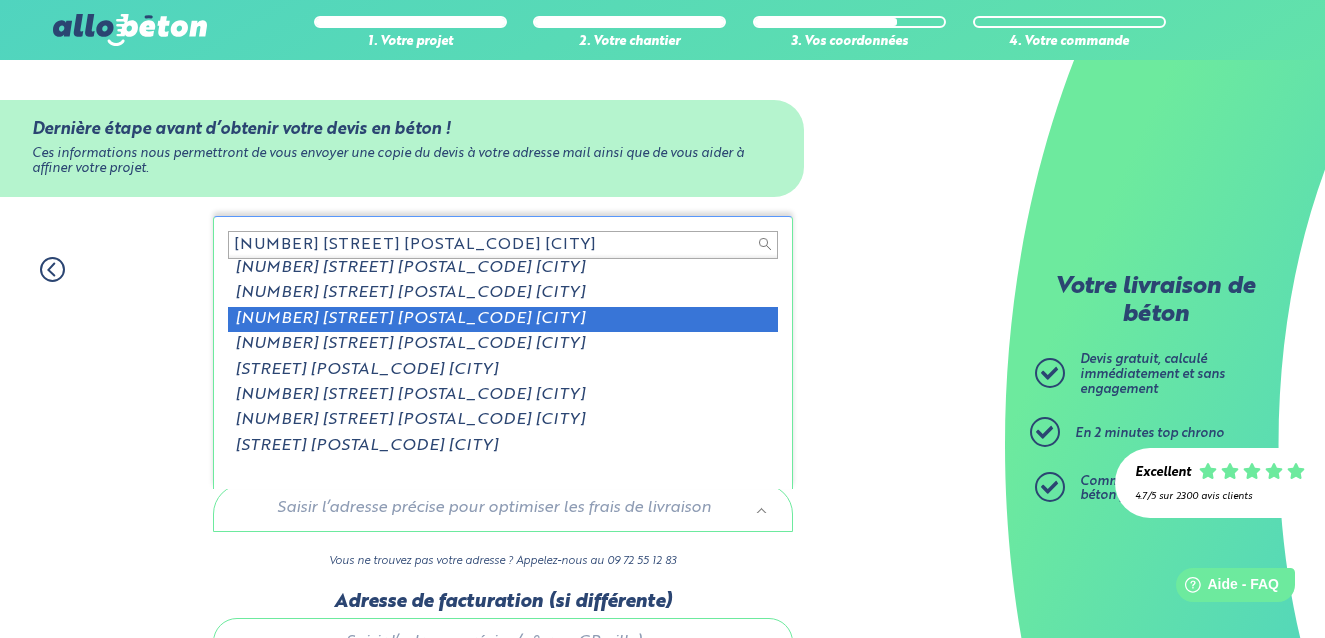 scroll, scrollTop: 0, scrollLeft: 0, axis: both 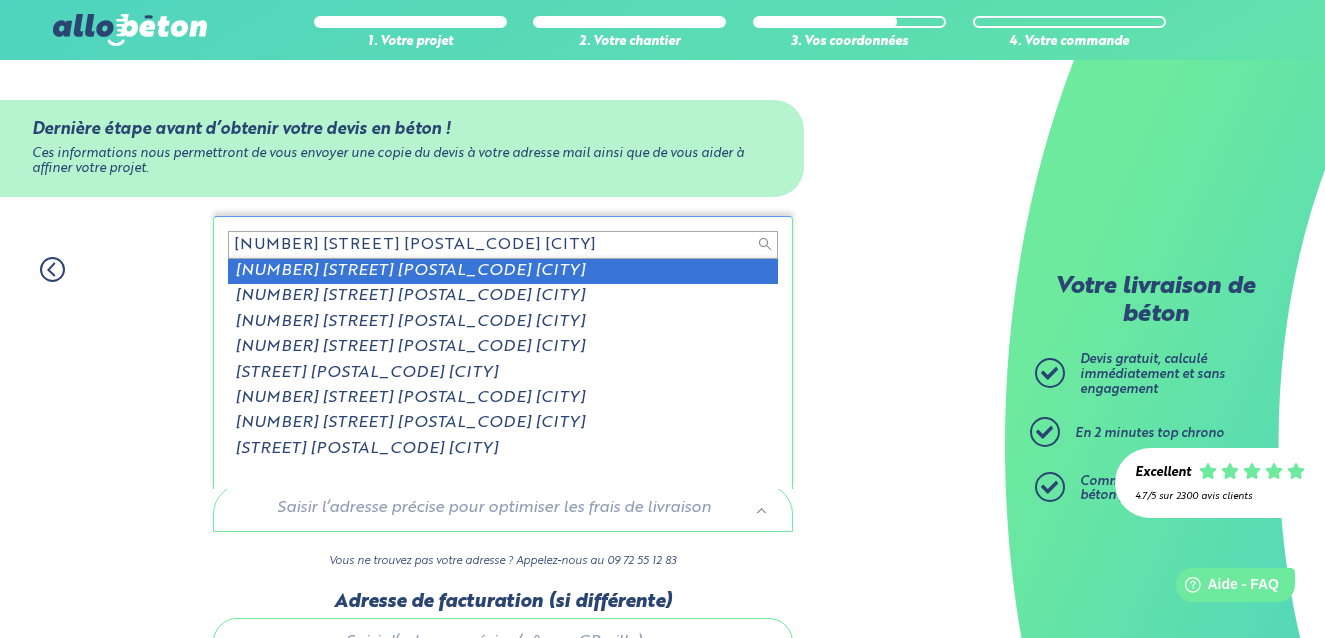 click on "[NUMBER] [STREET] [POSTAL_CODE] [CITY]" at bounding box center (503, 245) 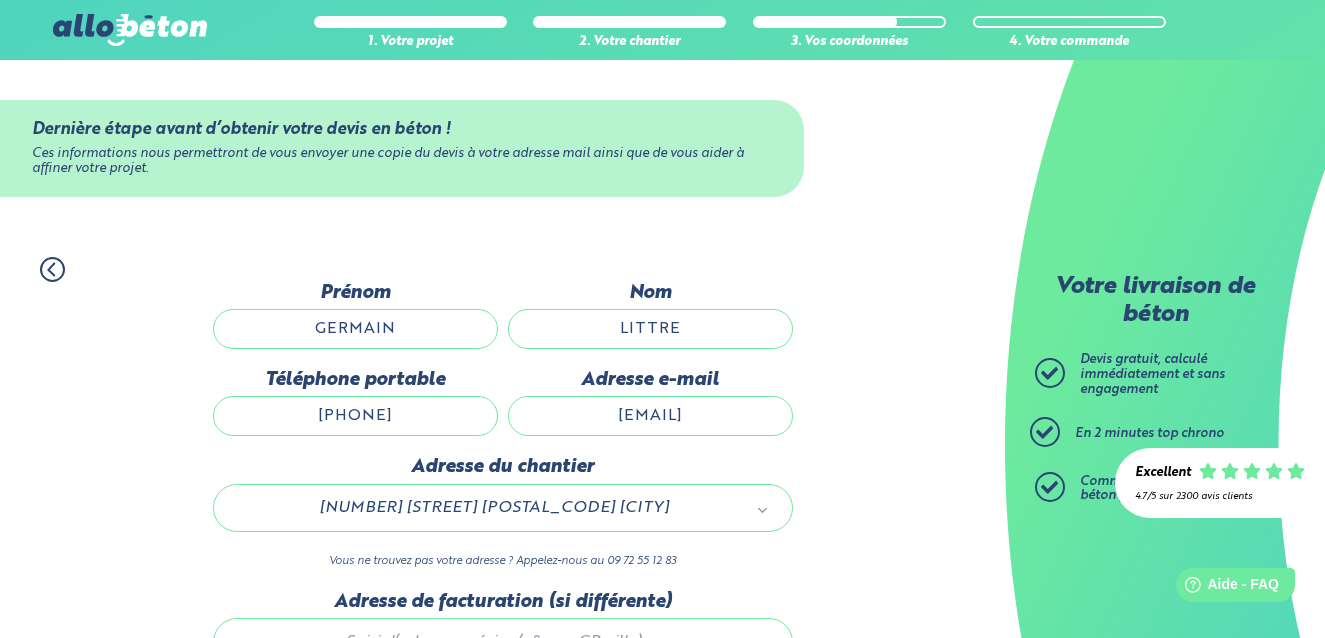 click on "Dernière étape avant d’obtenir votre devis en béton !
Ces informations nous permettront de vous envoyer une copie du devis à votre adresse mail ainsi que de vous aider à affiner votre projet." at bounding box center [502, 148] 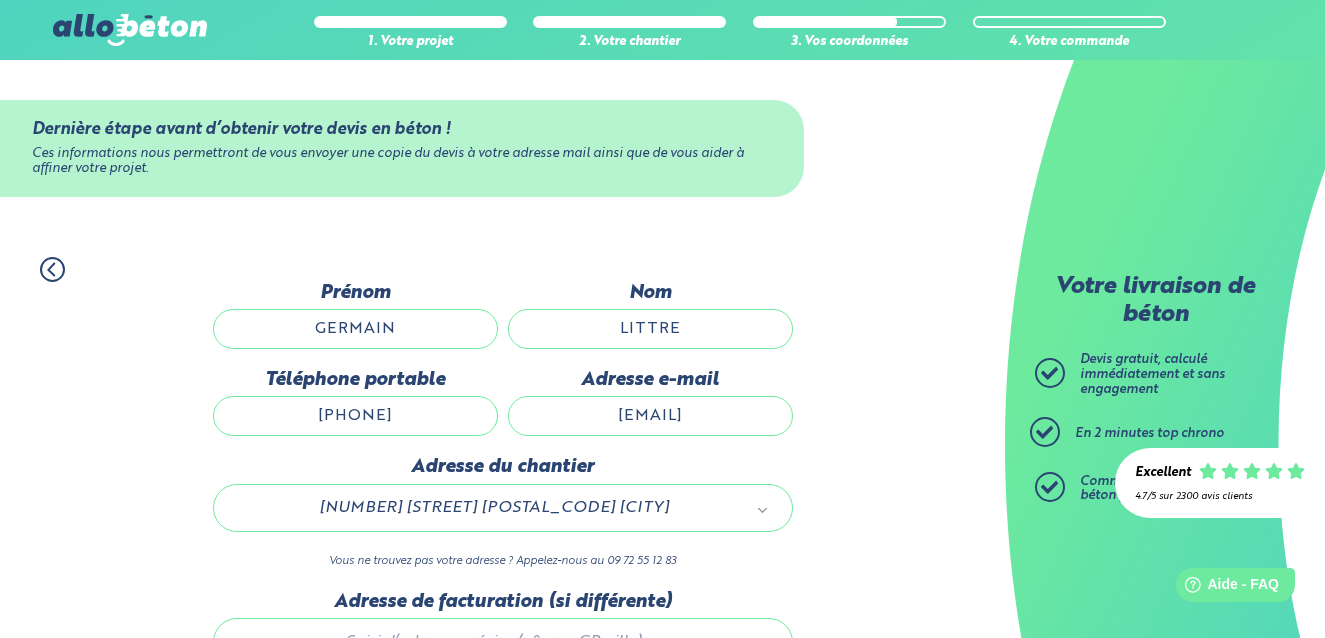 scroll, scrollTop: 2, scrollLeft: 0, axis: vertical 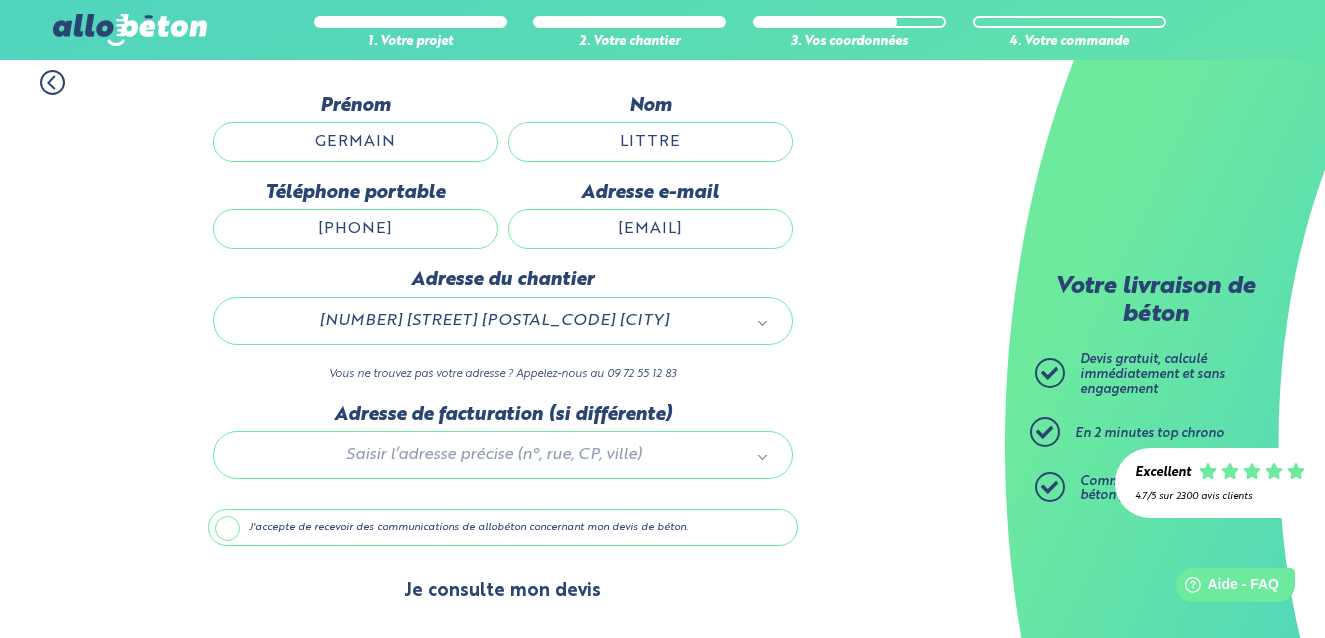 click on "Je consulte mon devis" at bounding box center (502, 591) 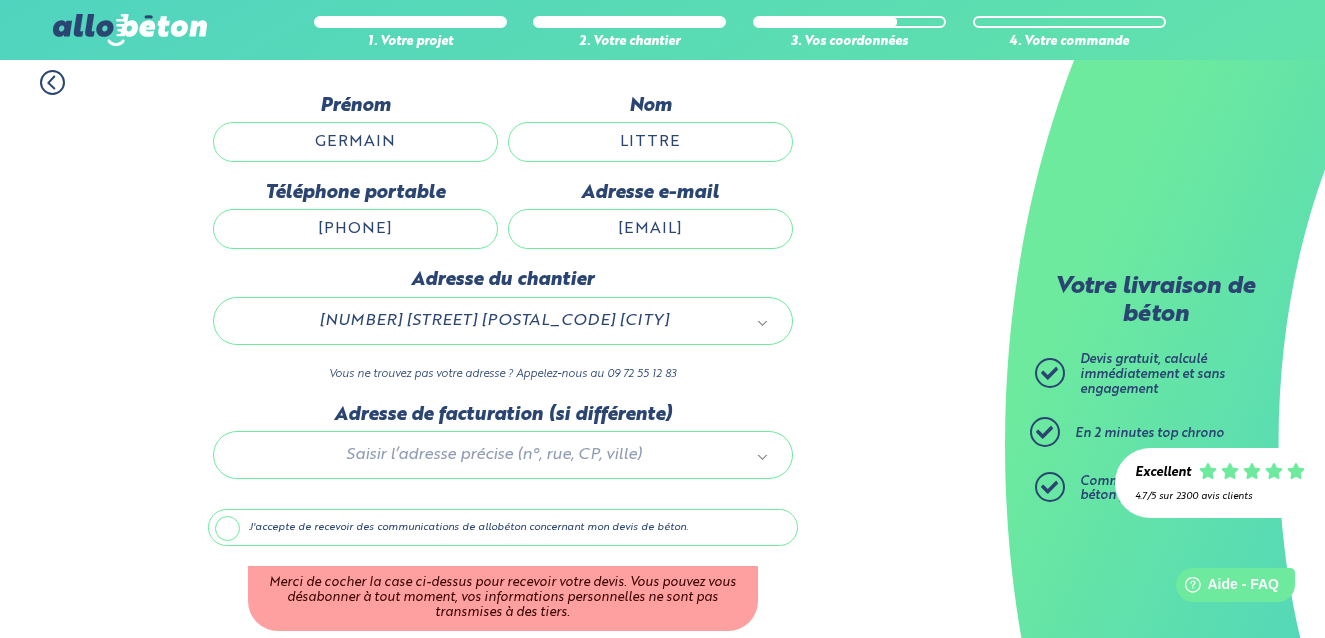drag, startPoint x: 759, startPoint y: 420, endPoint x: 616, endPoint y: 498, distance: 162.88953 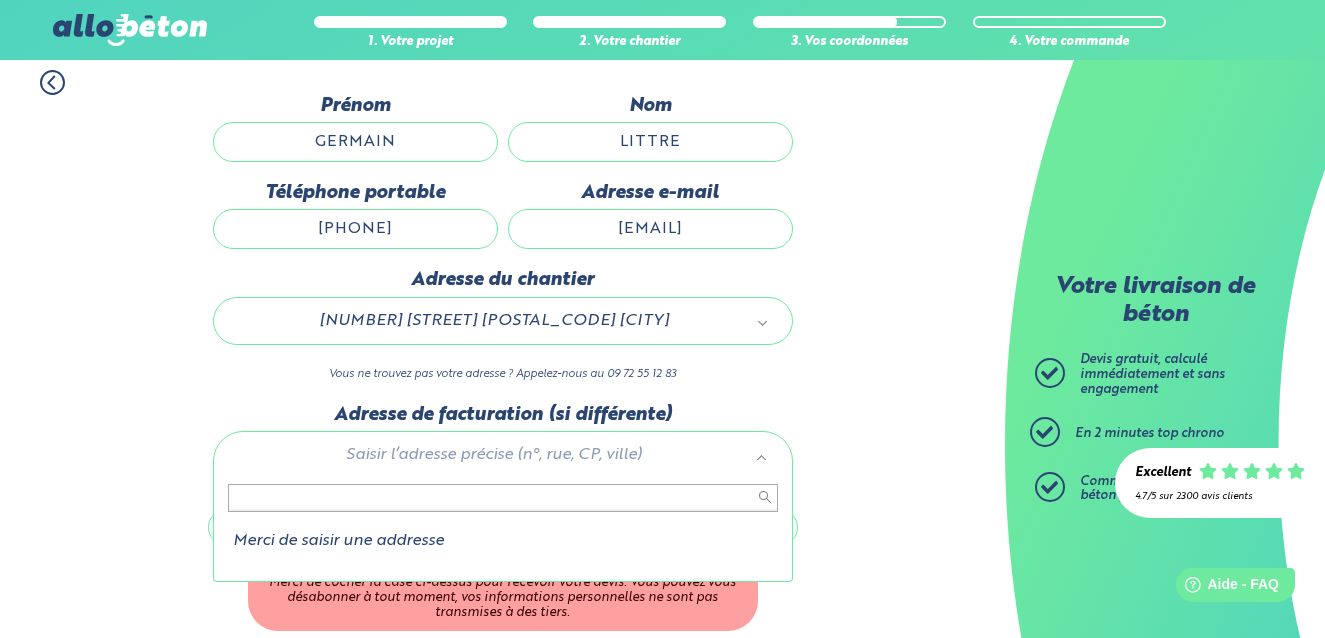 click at bounding box center [503, 498] 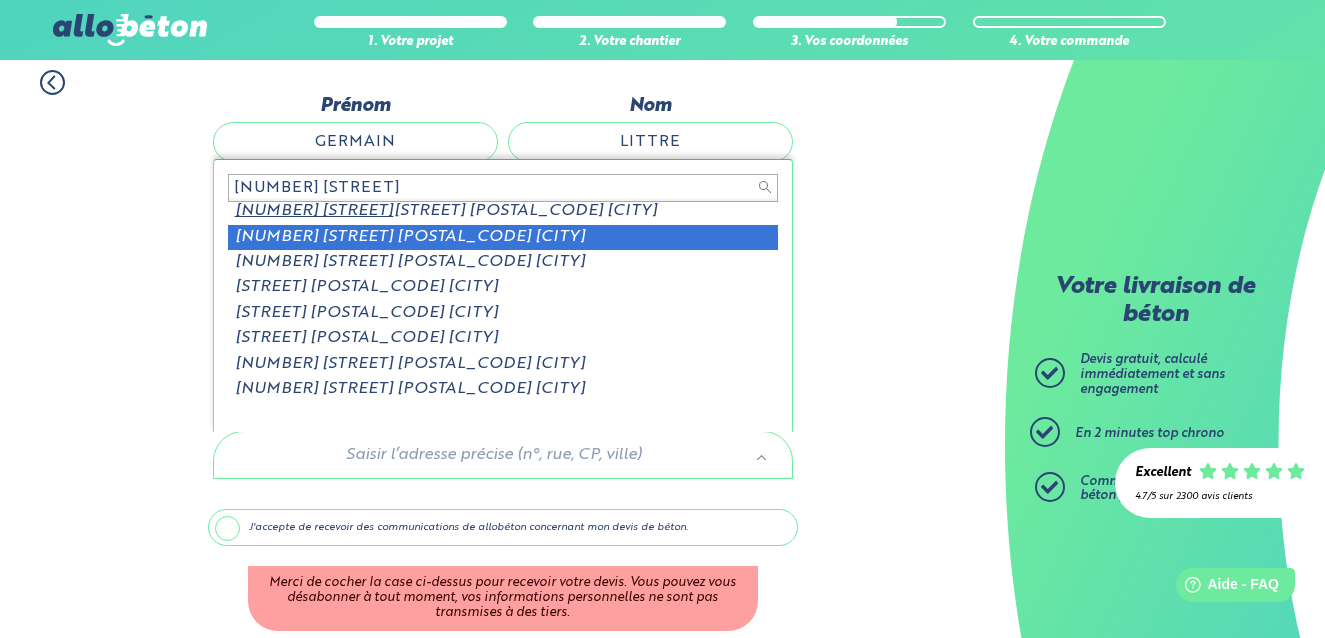 scroll, scrollTop: 0, scrollLeft: 0, axis: both 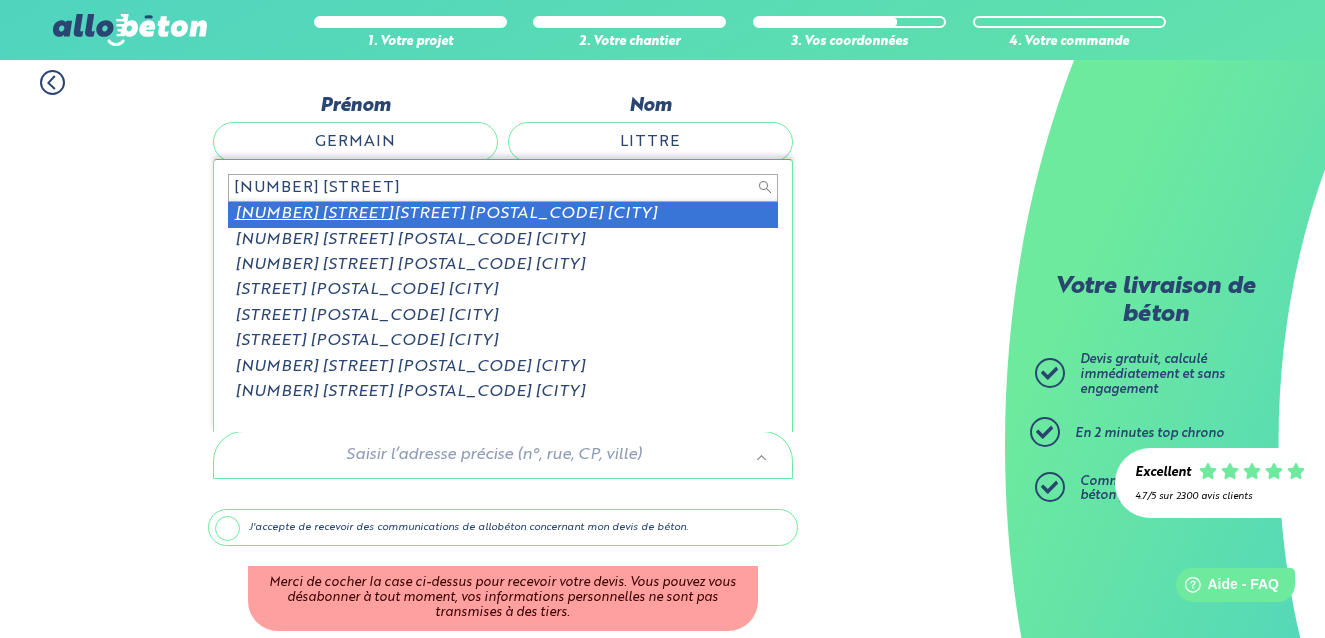 type on "[NUMBER] [STREET]" 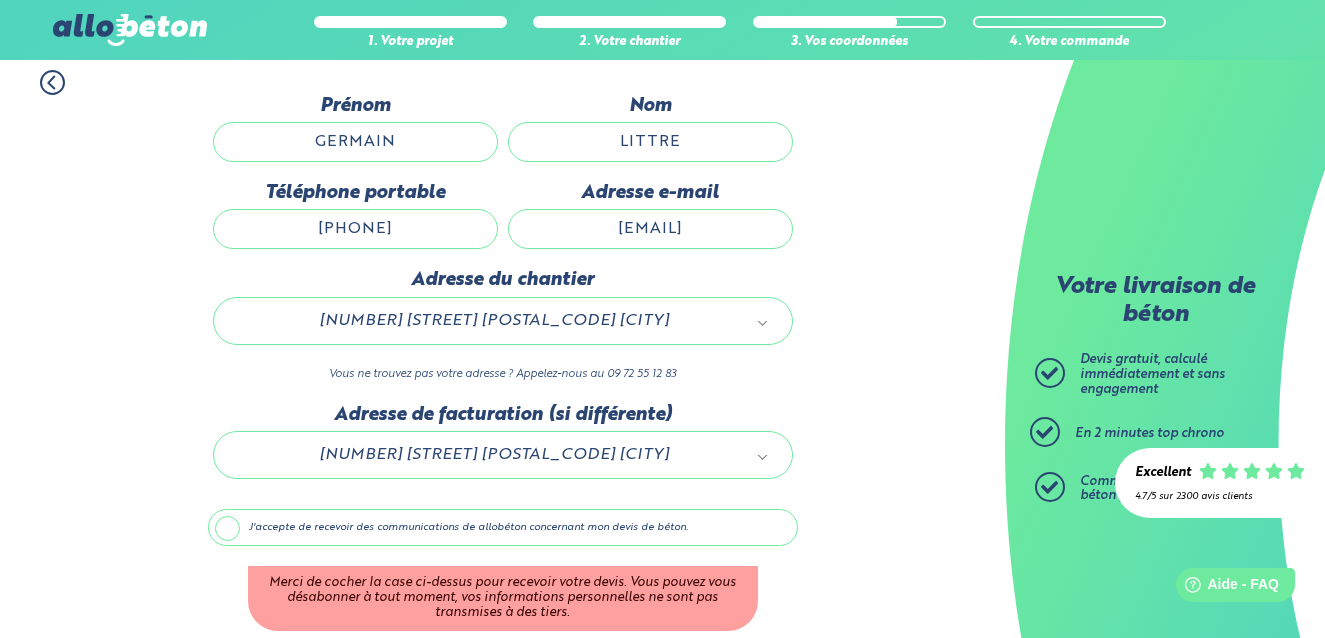 click on "J'accepte de recevoir des communications de allobéton concernant mon devis de béton." at bounding box center [503, 528] 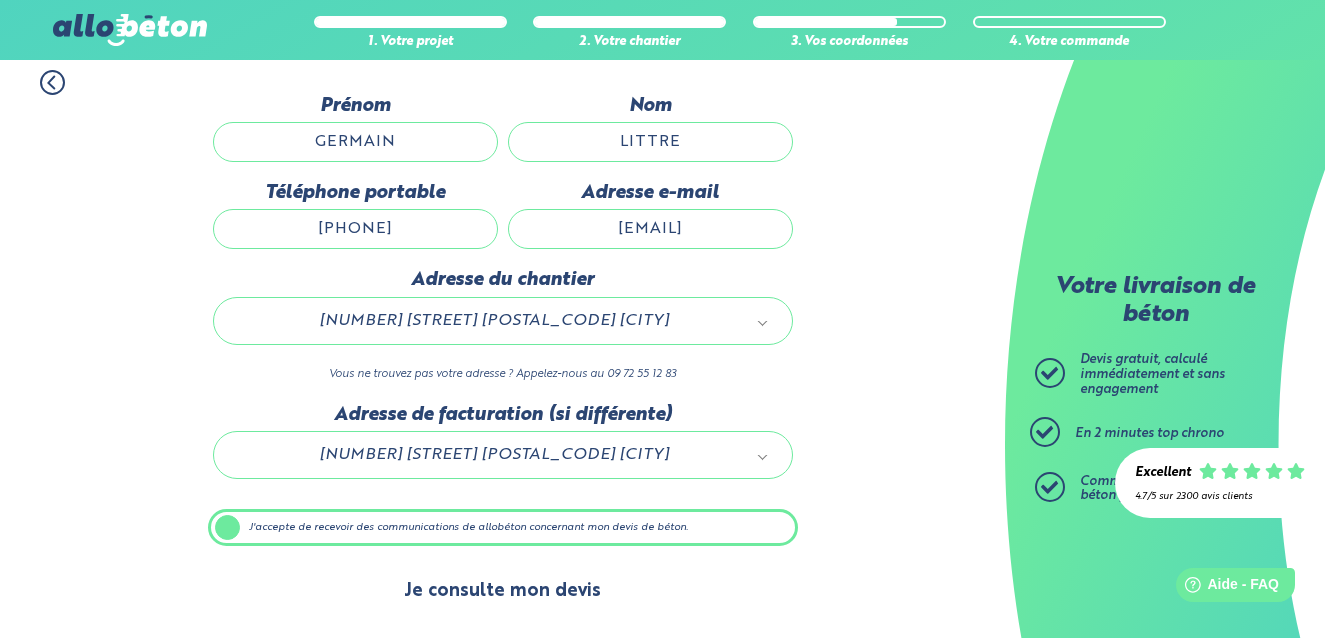 click on "Je consulte mon devis" at bounding box center [502, 591] 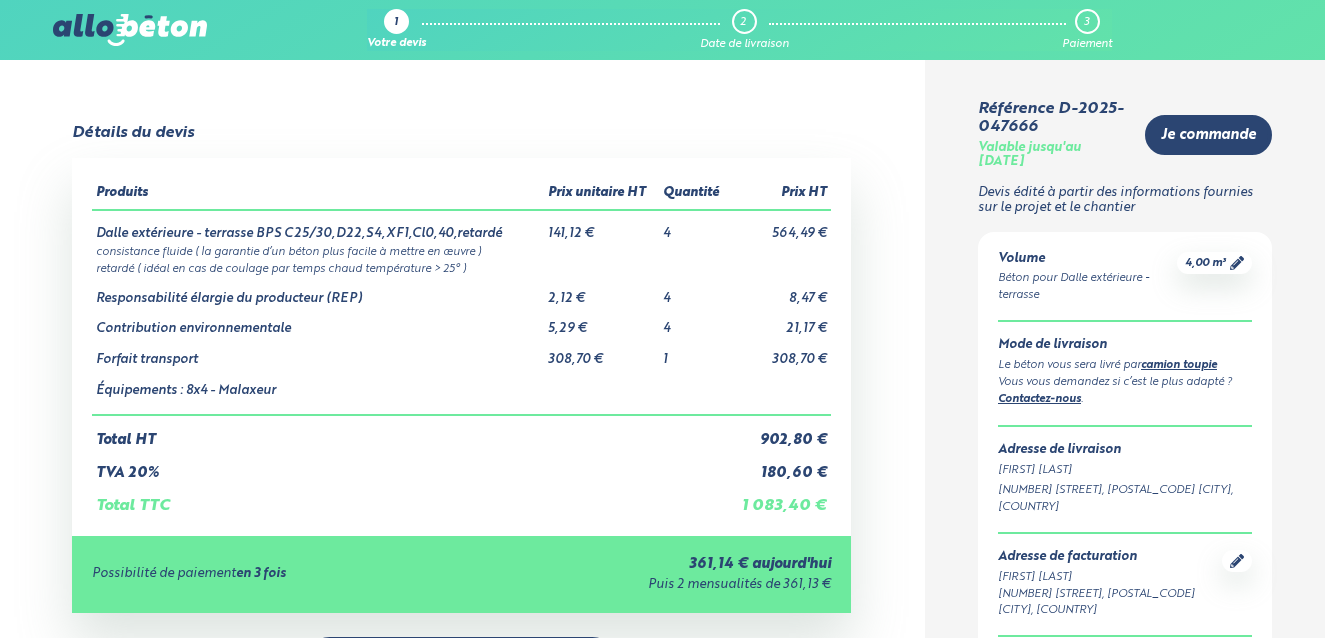 scroll, scrollTop: 0, scrollLeft: 0, axis: both 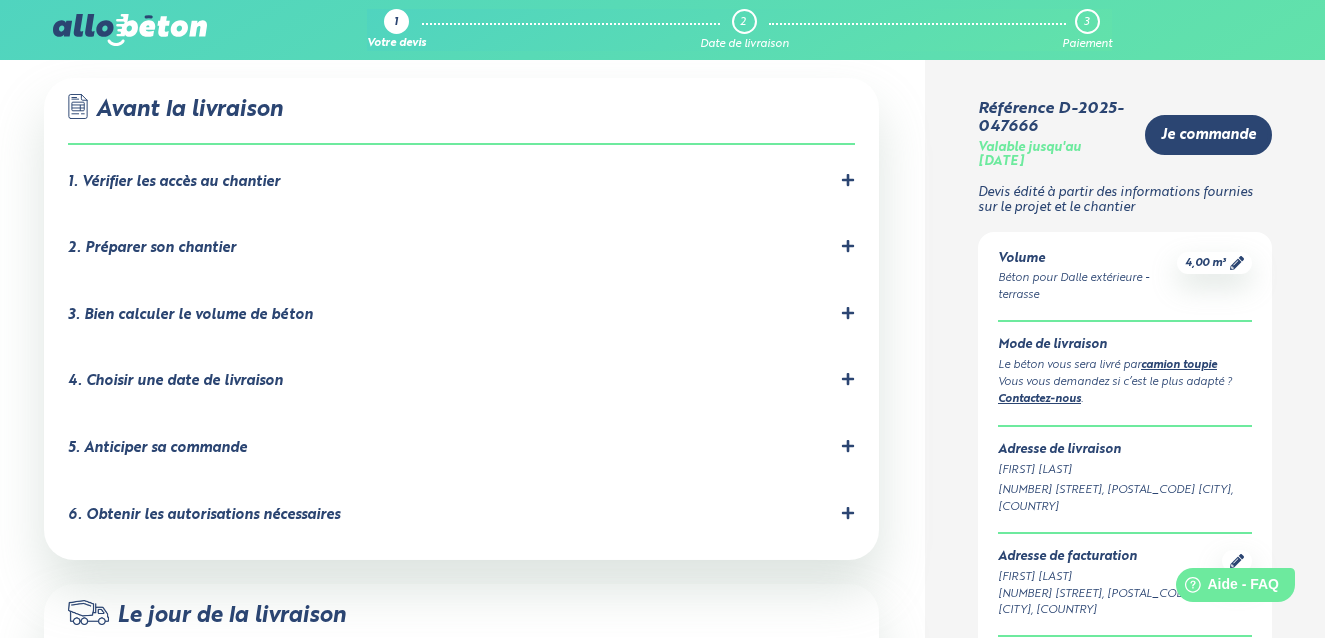 click on "2. Préparer son chantier" at bounding box center [152, 248] 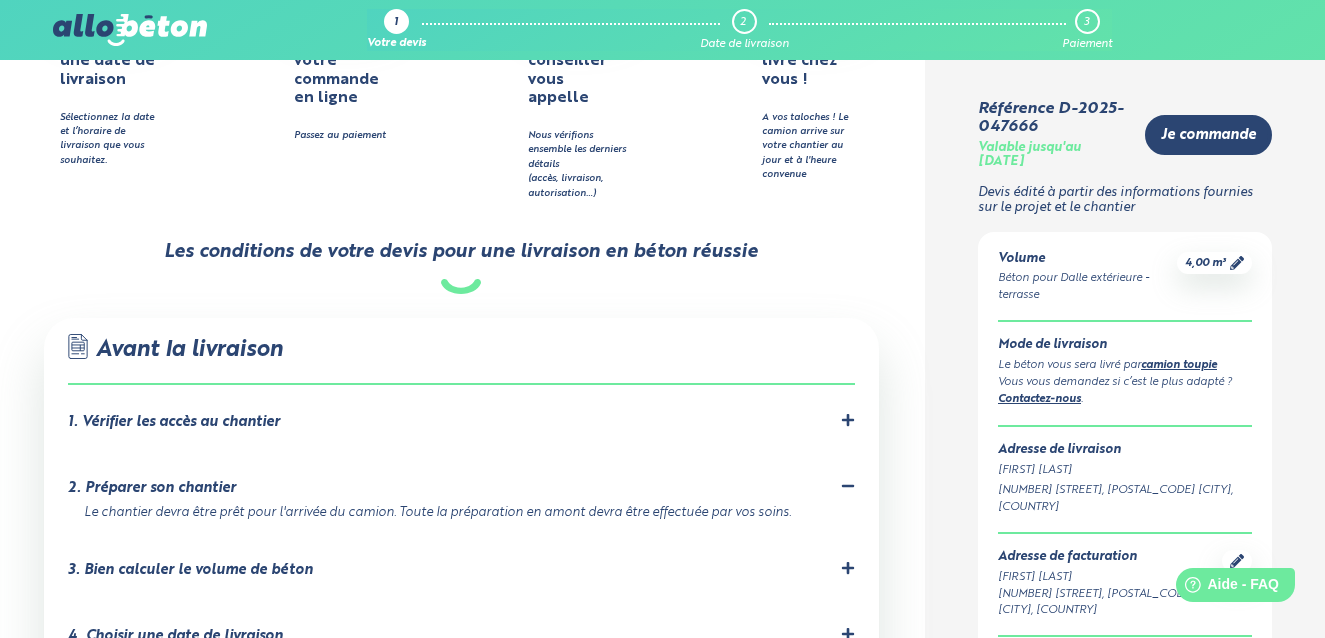 scroll, scrollTop: 900, scrollLeft: 0, axis: vertical 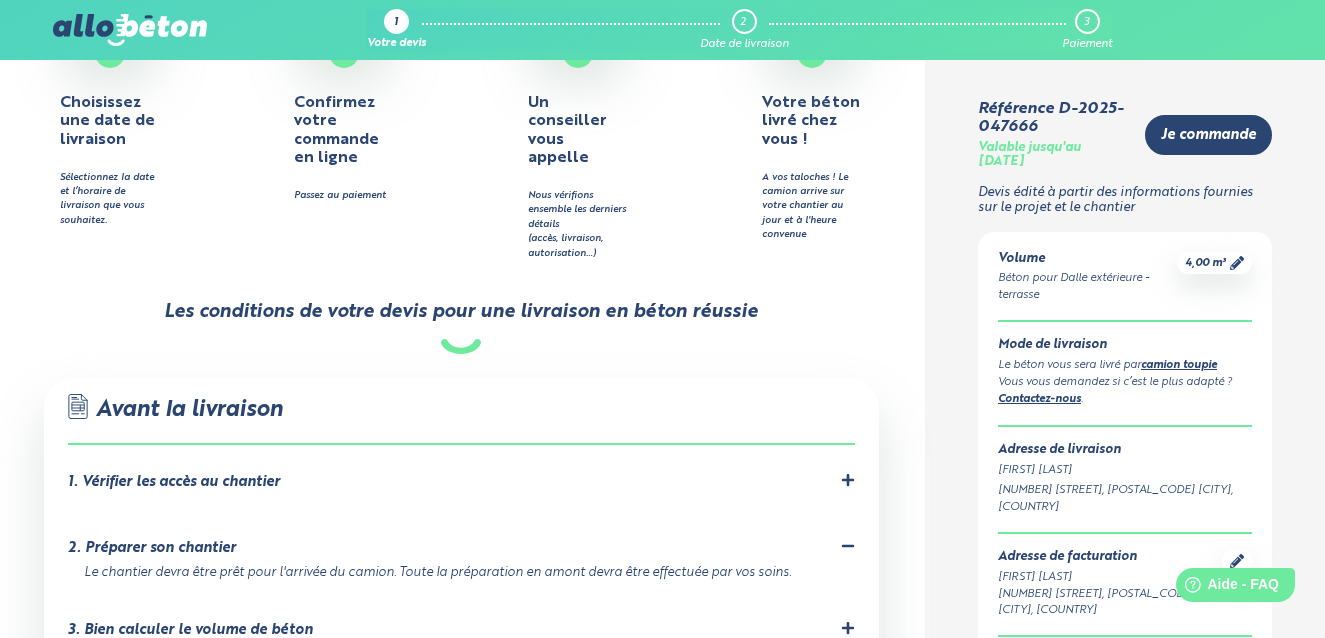 click on "1. Vérifier les accès au chantier" at bounding box center [174, 482] 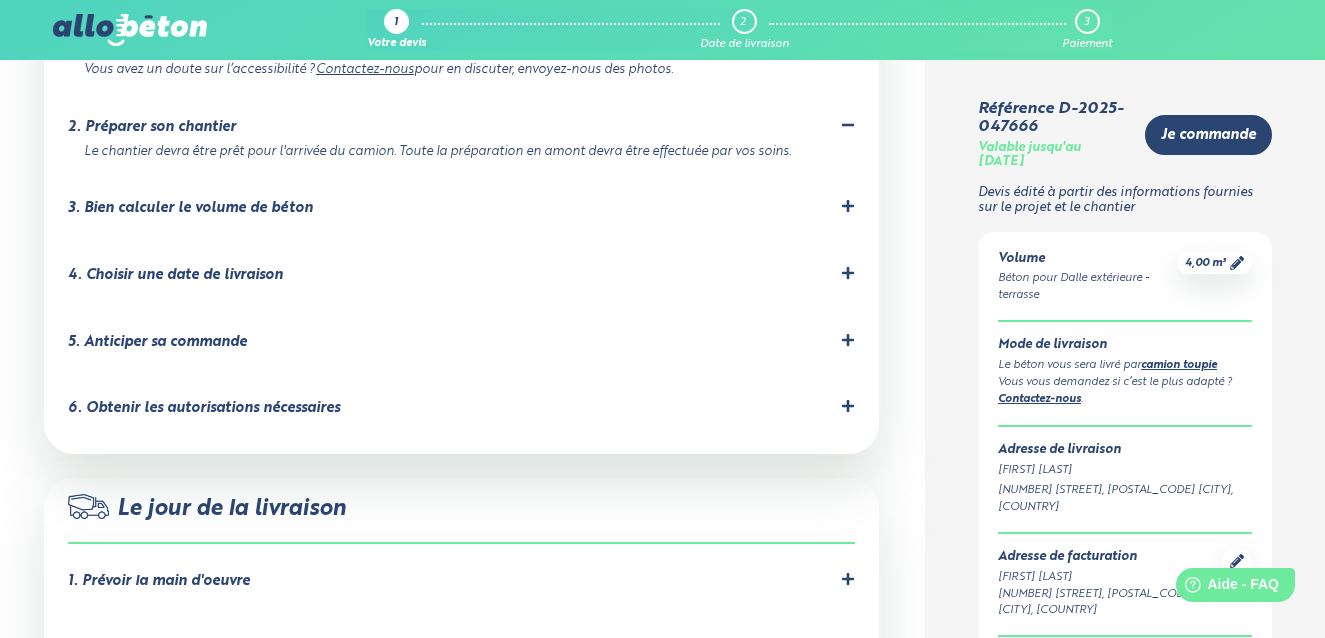 scroll, scrollTop: 1400, scrollLeft: 0, axis: vertical 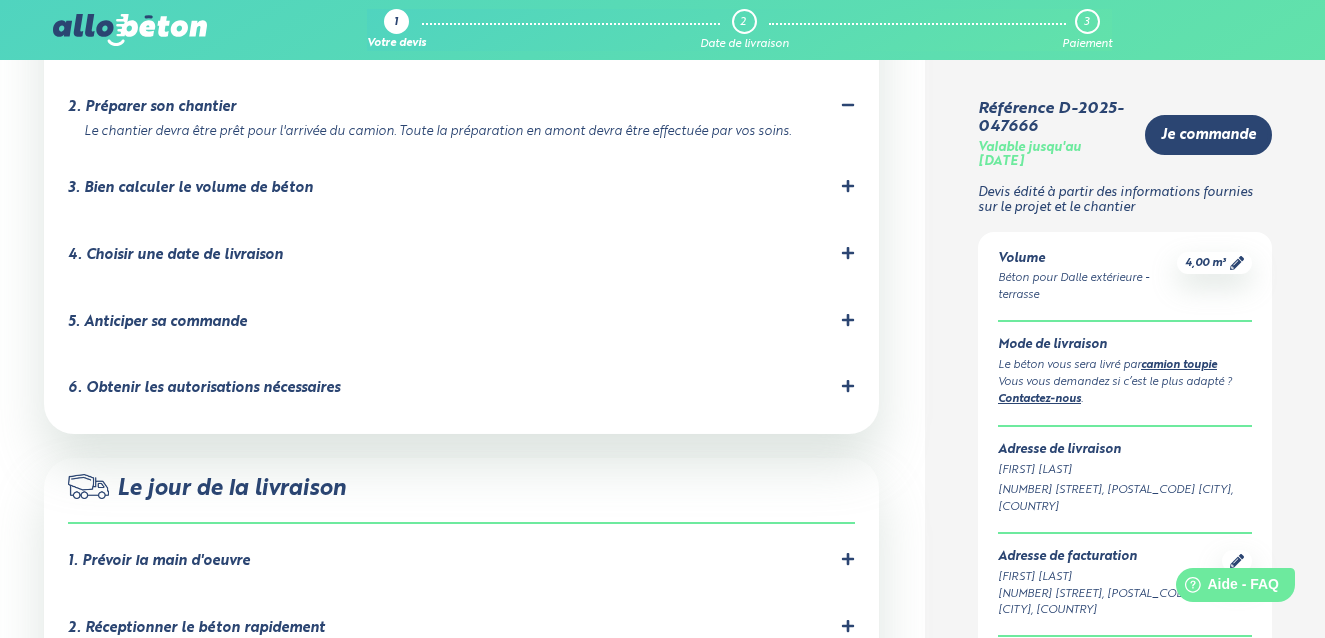 click on "6. Obtenir les autorisations nécessaires" at bounding box center [204, 388] 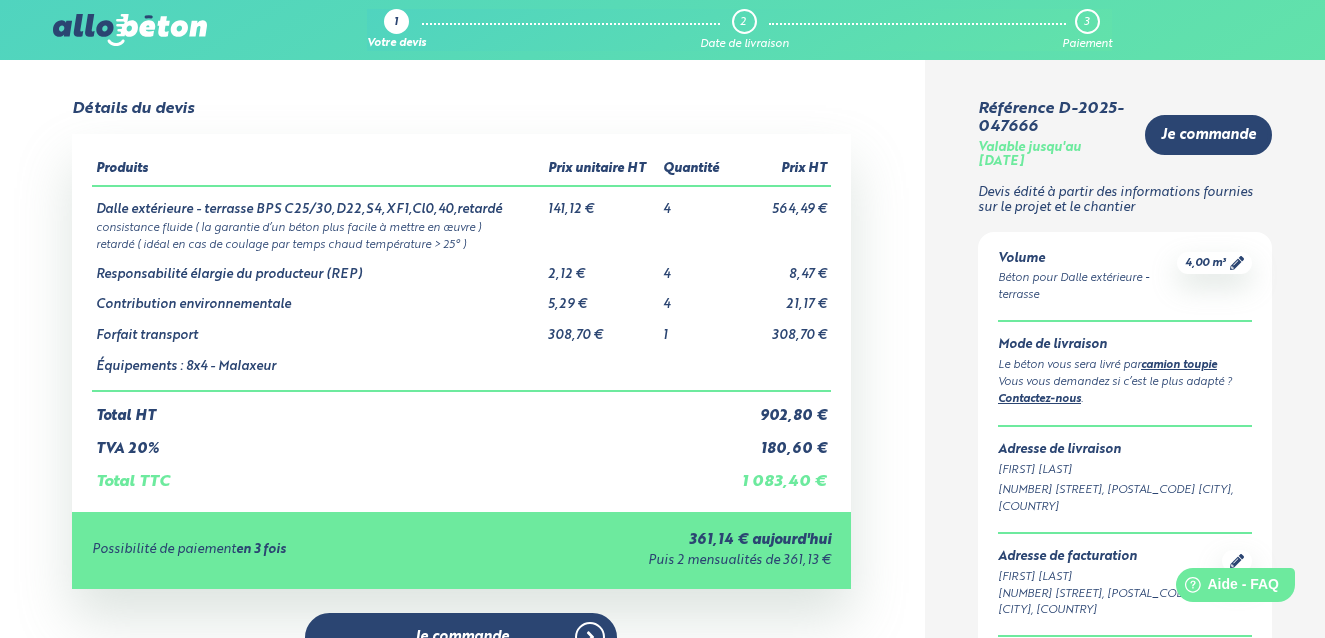 scroll, scrollTop: 0, scrollLeft: 0, axis: both 